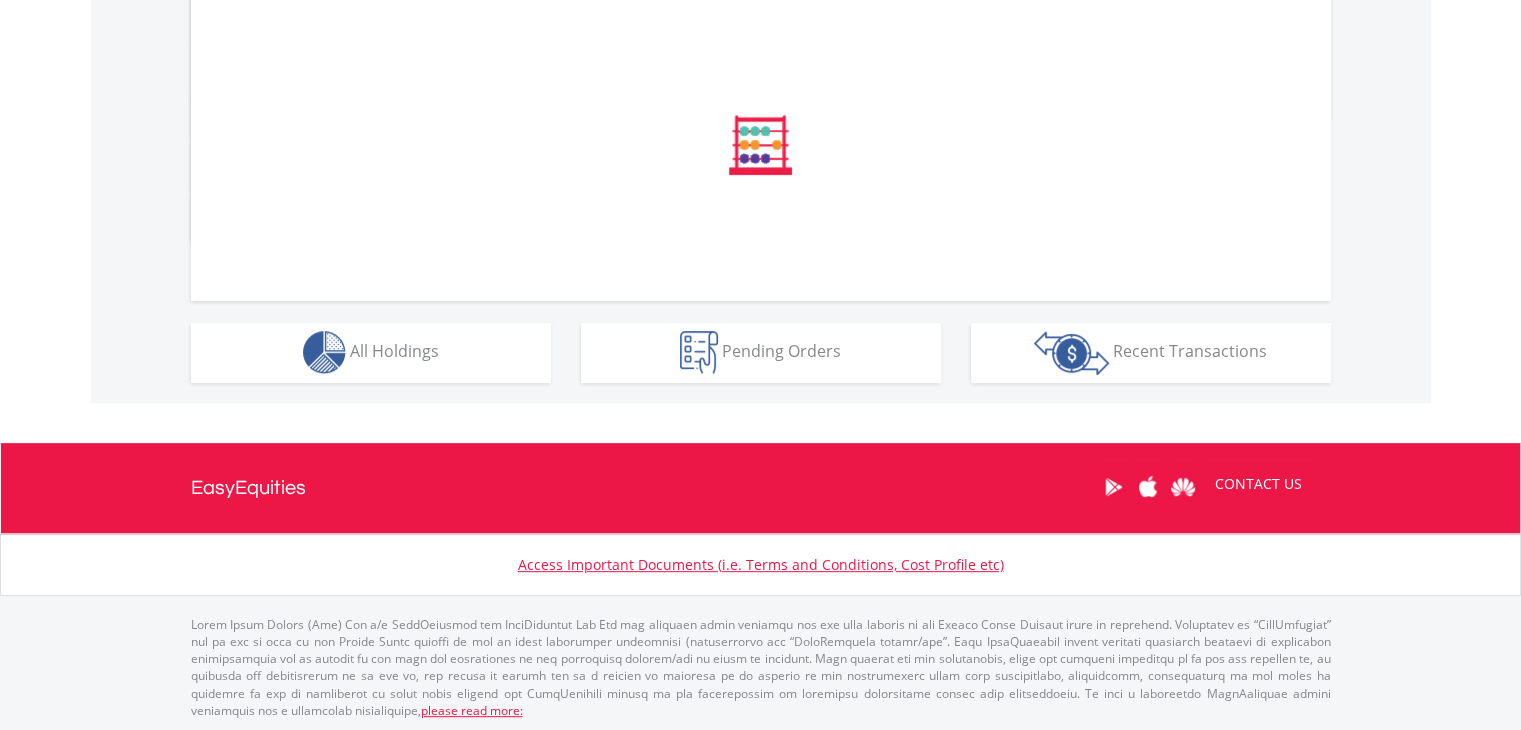 scroll, scrollTop: 960, scrollLeft: 0, axis: vertical 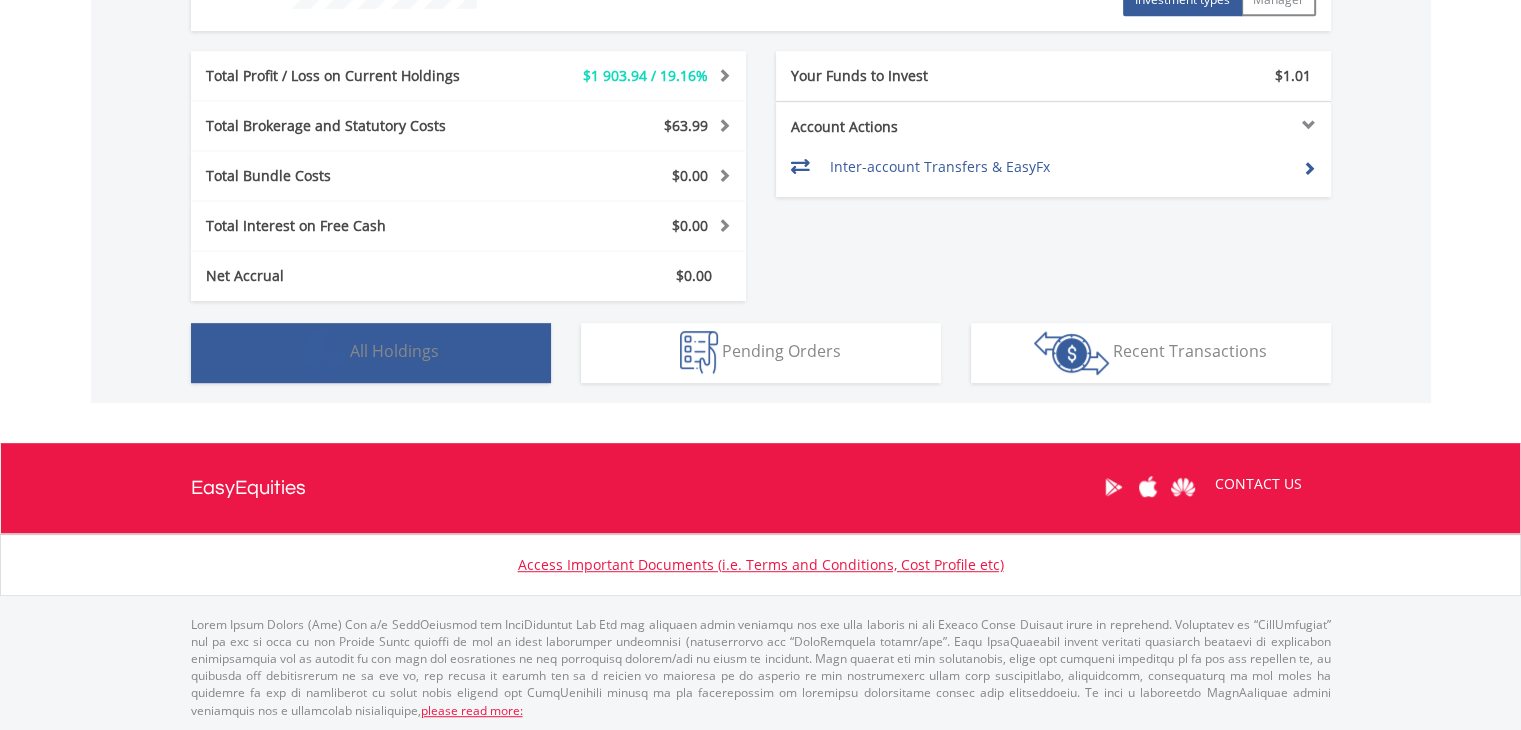 click on "Holdings
All Holdings" at bounding box center (371, 353) 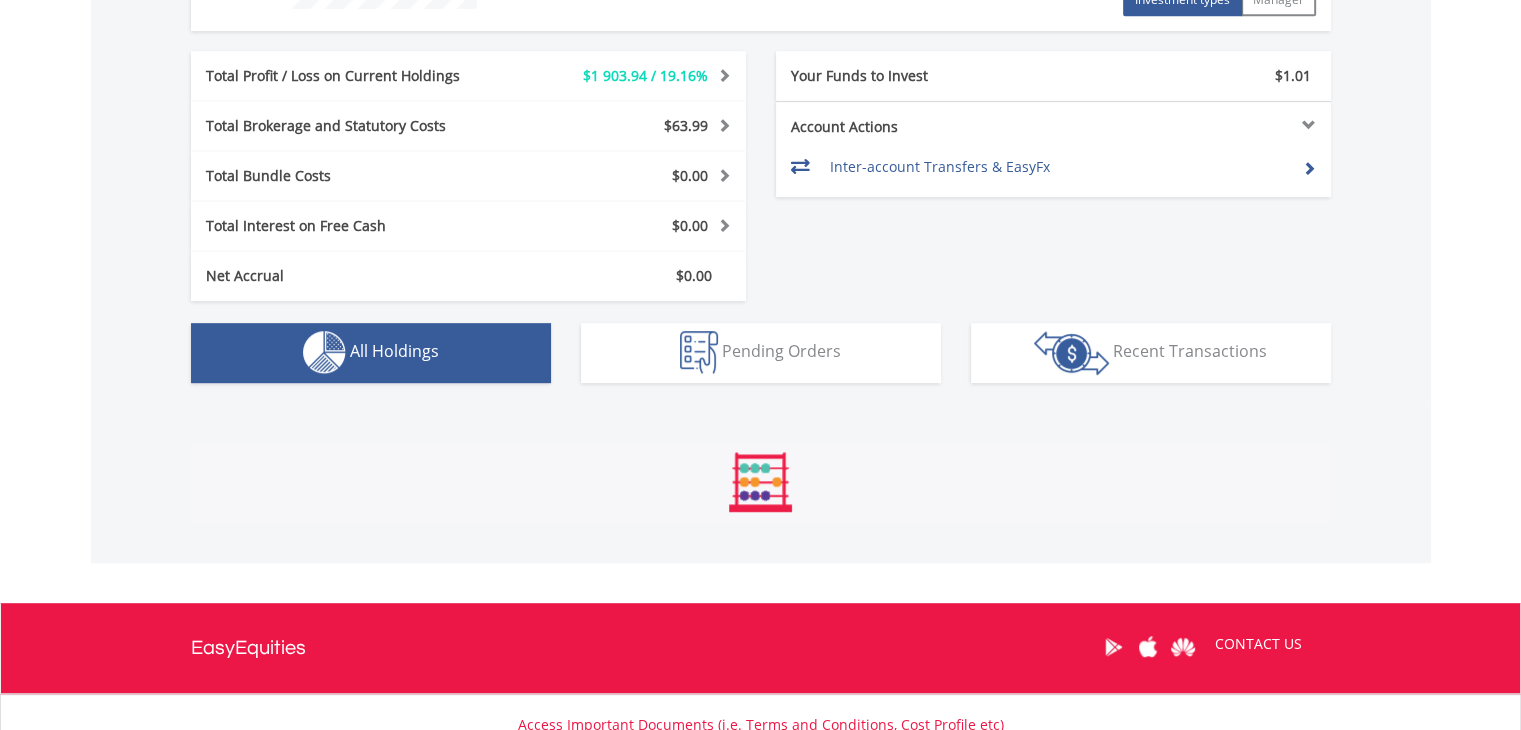 scroll, scrollTop: 1401, scrollLeft: 0, axis: vertical 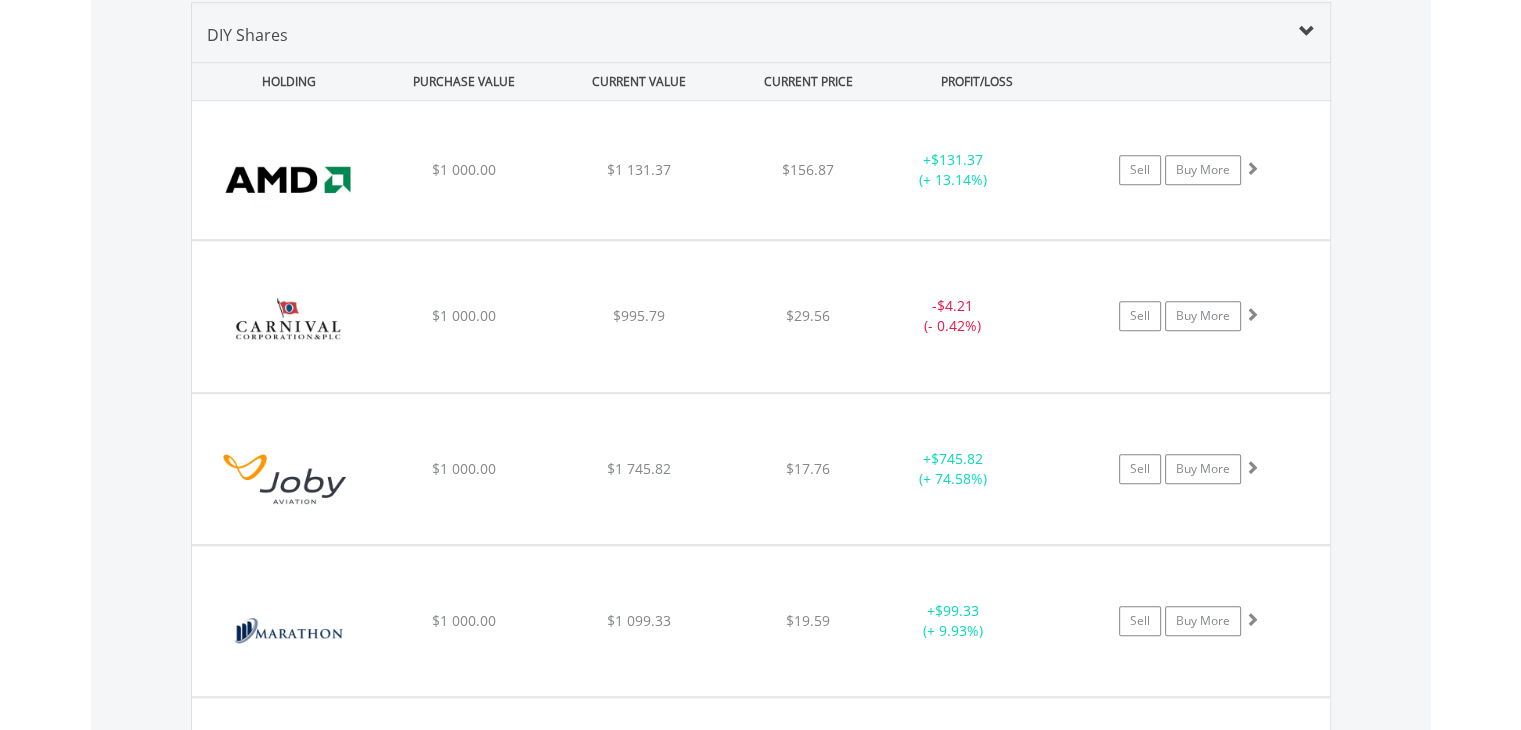 click on "Value View
Share View
DIY Shares
HOLDING
PURCHASE VALUE
CURRENT VALUE
CURRENT PRICE
PROFIT/LOSS
[COMPANY_NAME]
$1 000.00
$1 131.37
$156.87
+  $131.37 (+ 13.14%)
Sell
Buy More" at bounding box center [761, 807] 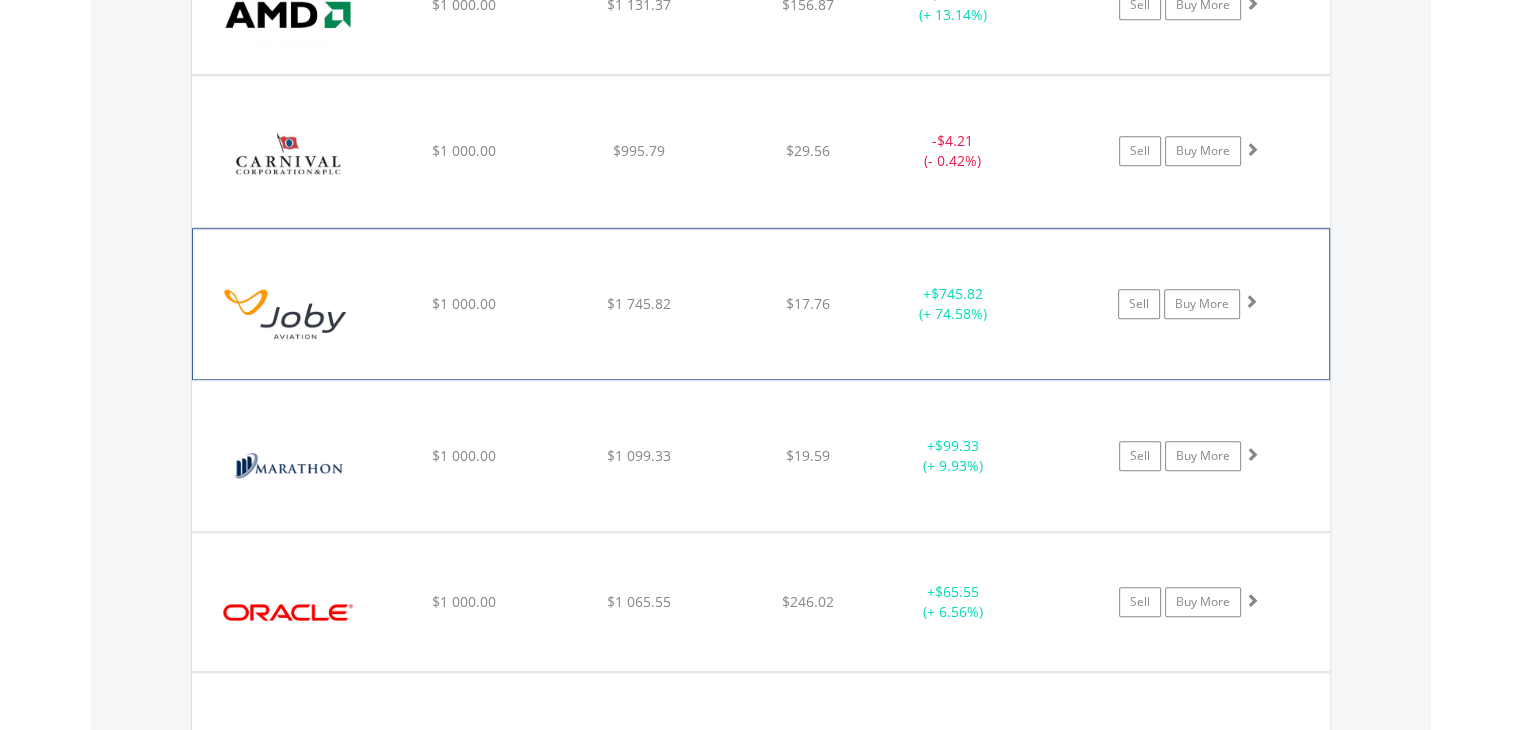 scroll, scrollTop: 1601, scrollLeft: 0, axis: vertical 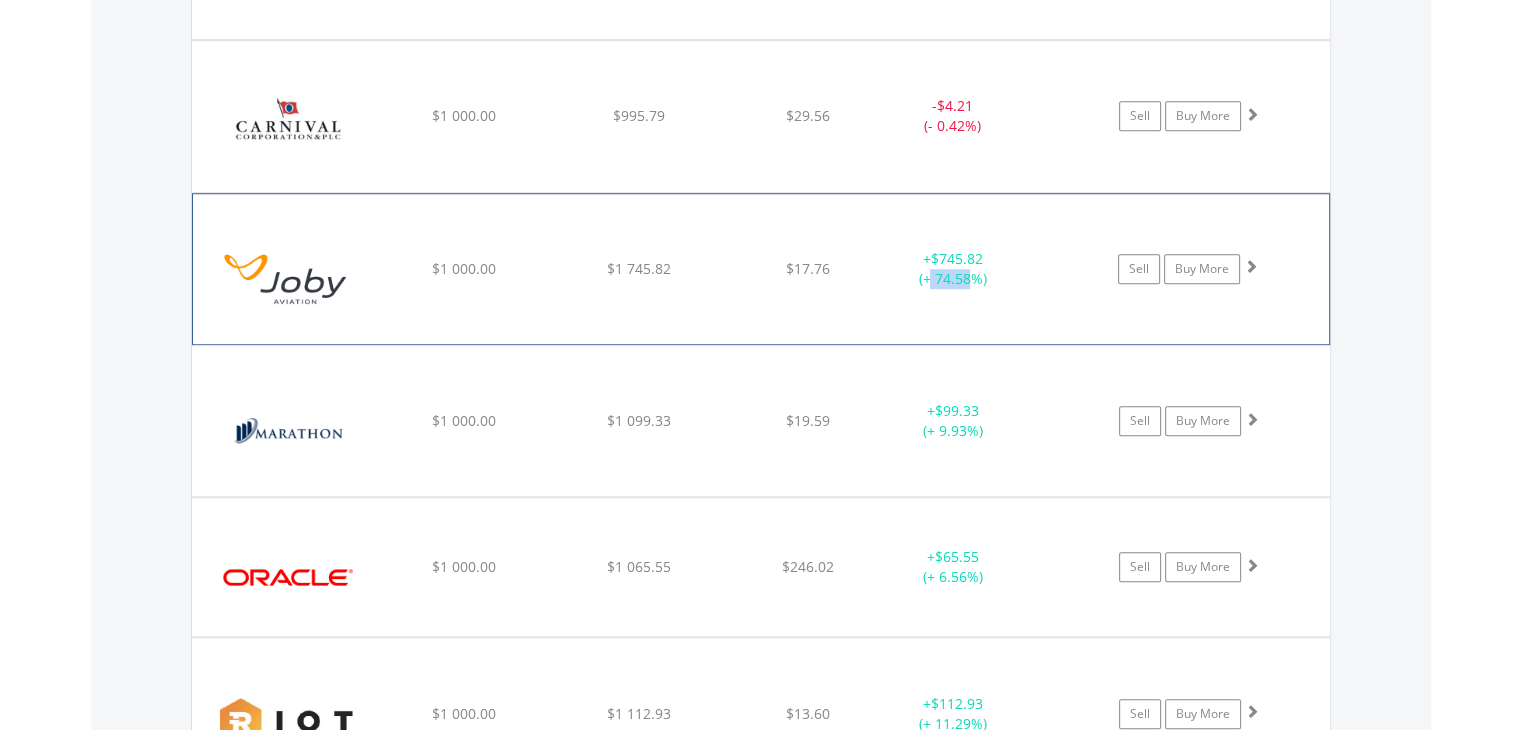 drag, startPoint x: 972, startPoint y: 281, endPoint x: 927, endPoint y: 278, distance: 45.099888 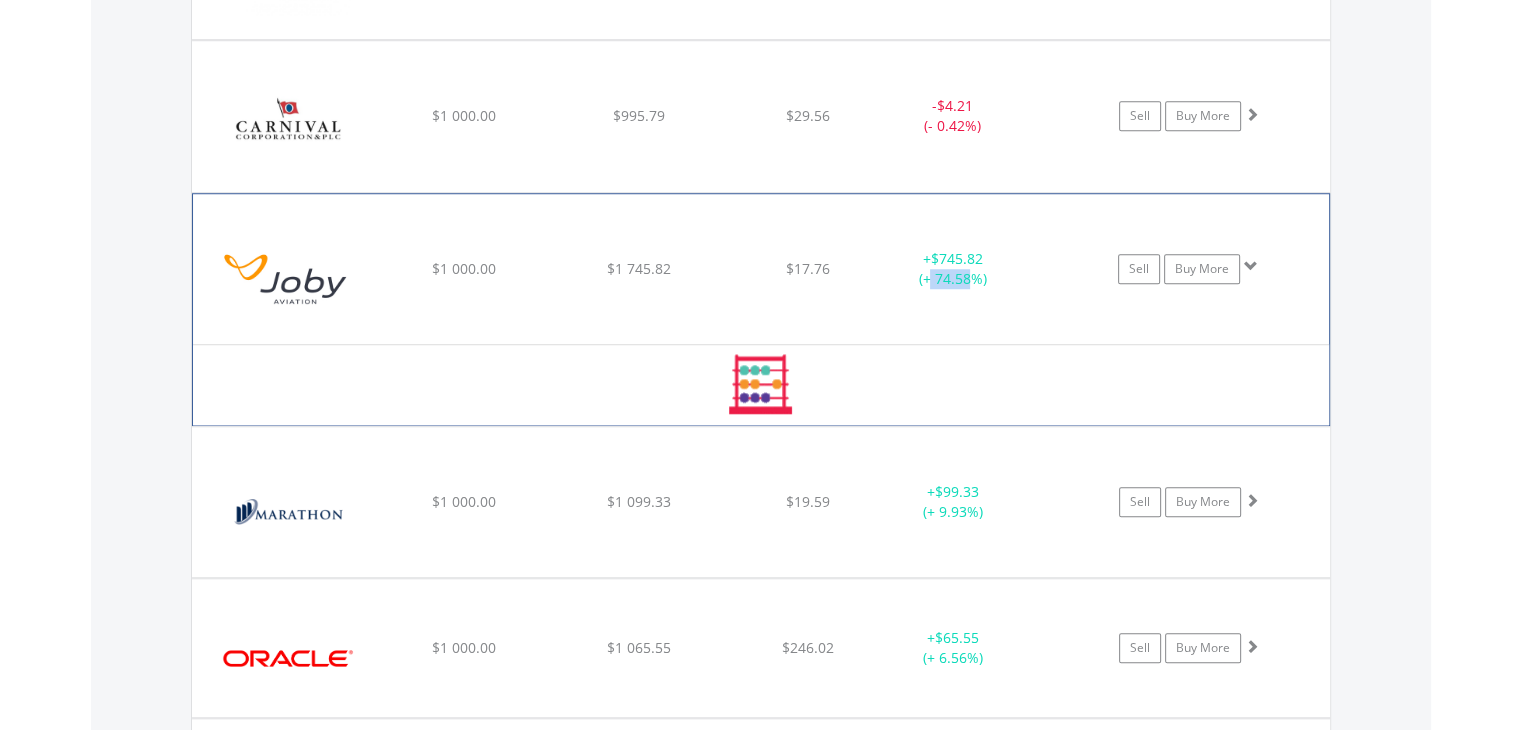click on "+  $745.82 (+ 74.58%)" at bounding box center (953, -30) 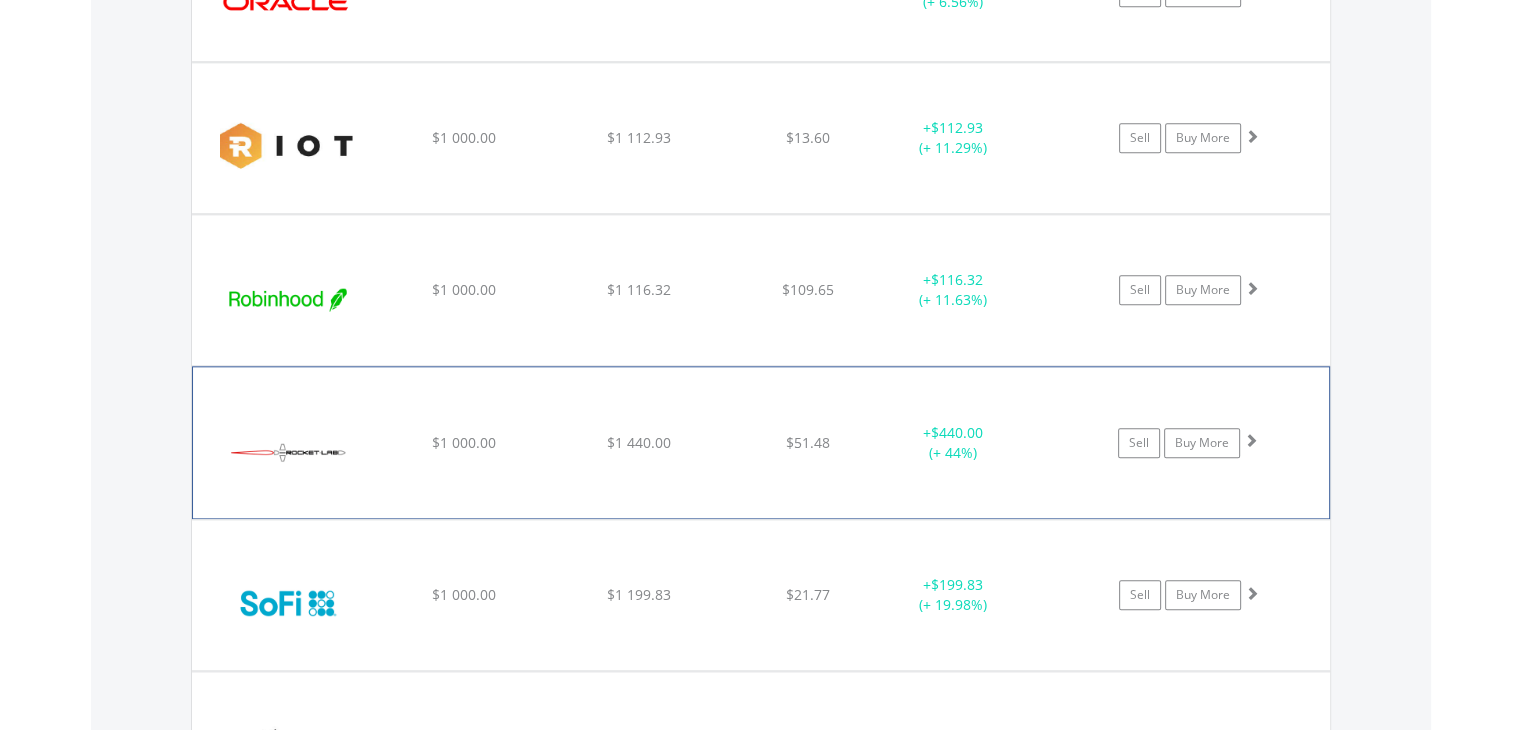 scroll, scrollTop: 2201, scrollLeft: 0, axis: vertical 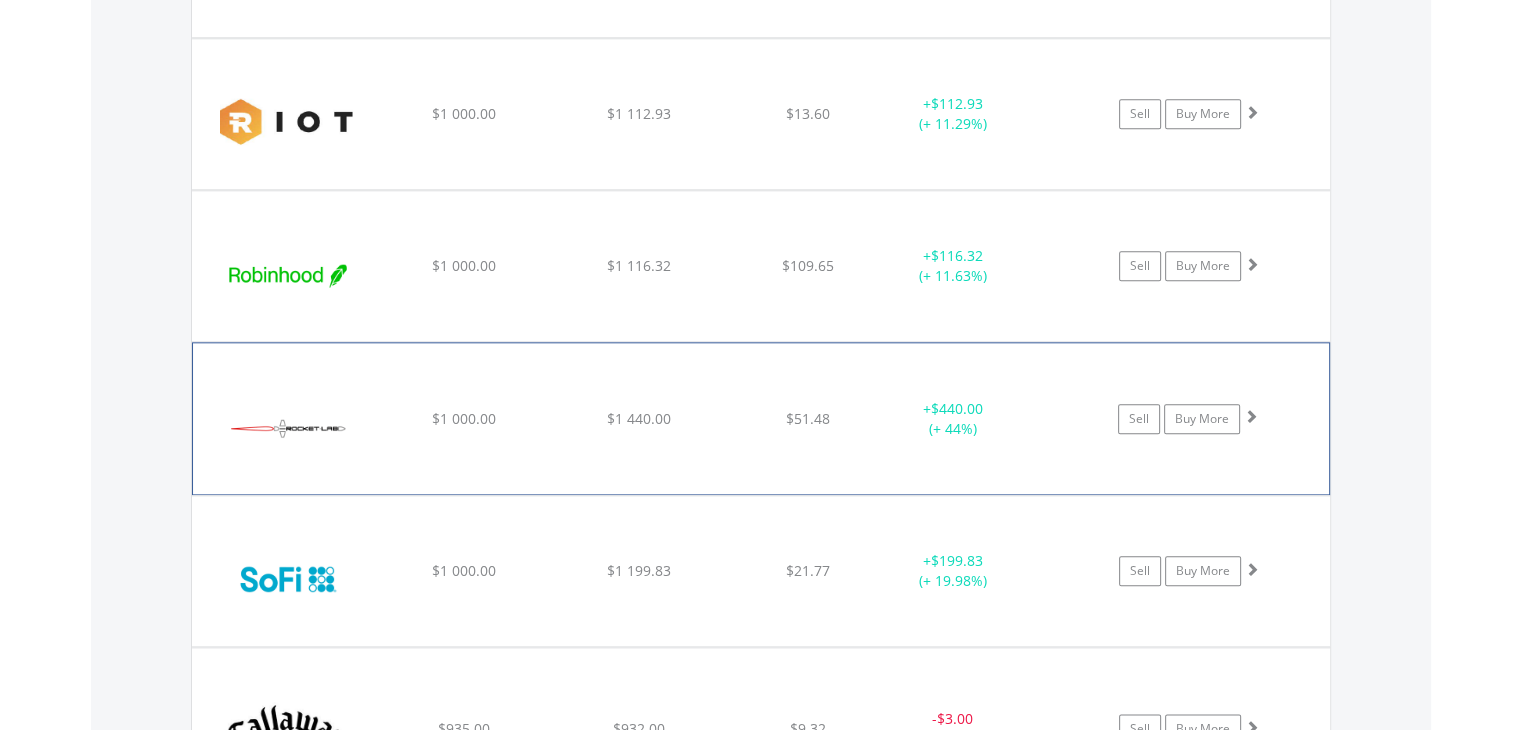 click on "[COMPANY_NAME]
$1 000.00
$1 440.00
$51.48
+  $440.00 (+ 44%)
Sell
Buy More" at bounding box center [761, -630] 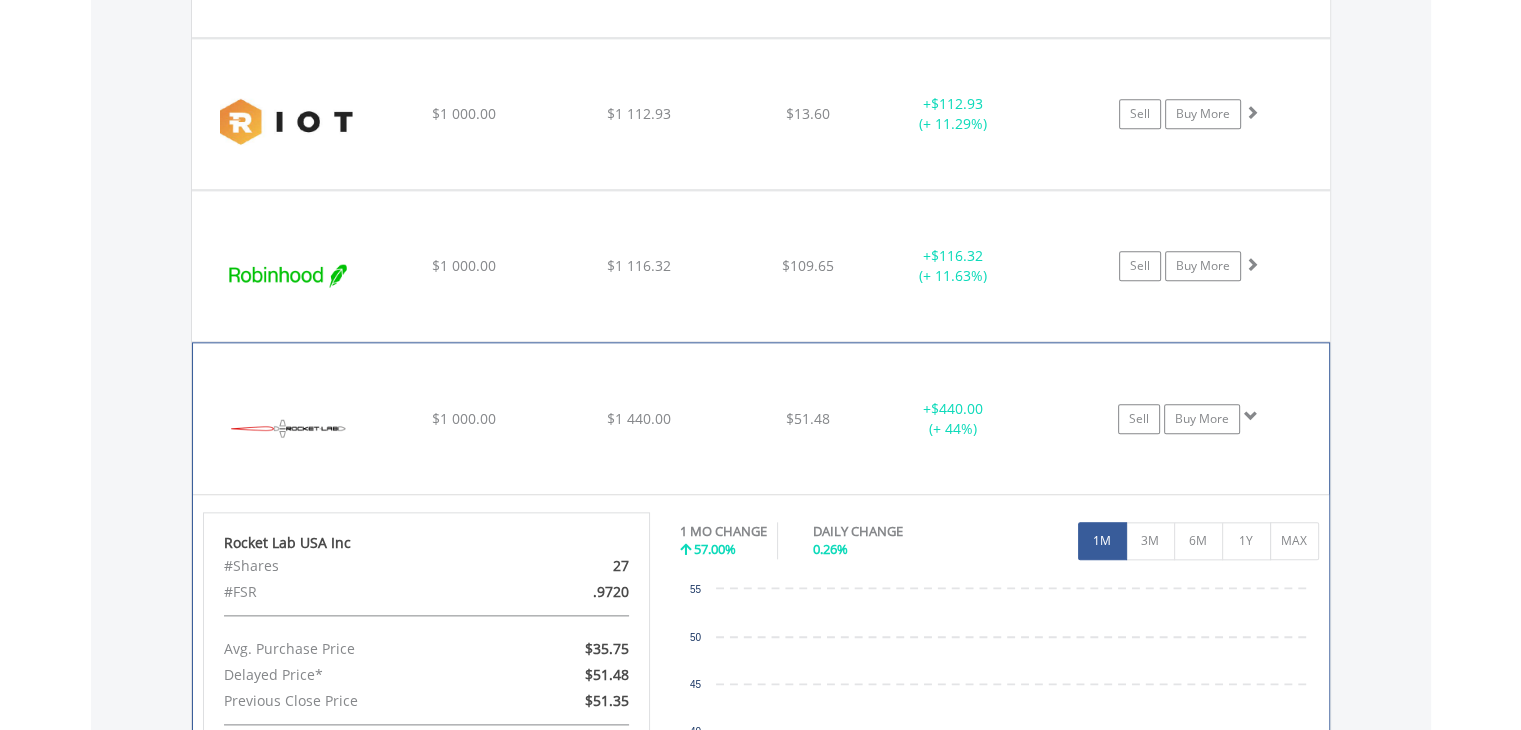 scroll, scrollTop: 2401, scrollLeft: 0, axis: vertical 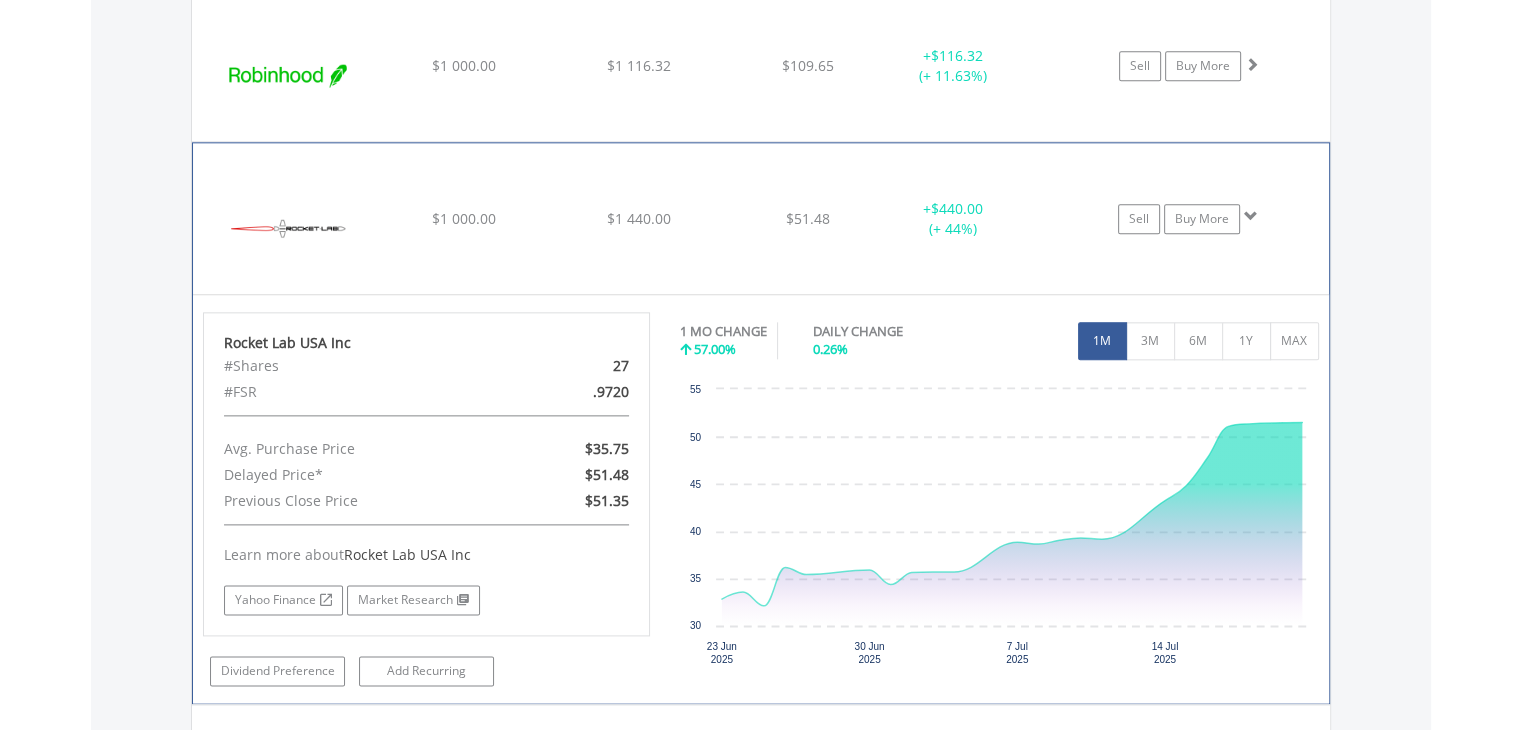click on "[COMPANY_NAME]
$1 000.00
$1 440.00
$51.48
+  $440.00 (+ 44%)
Sell
Buy More" at bounding box center (761, -830) 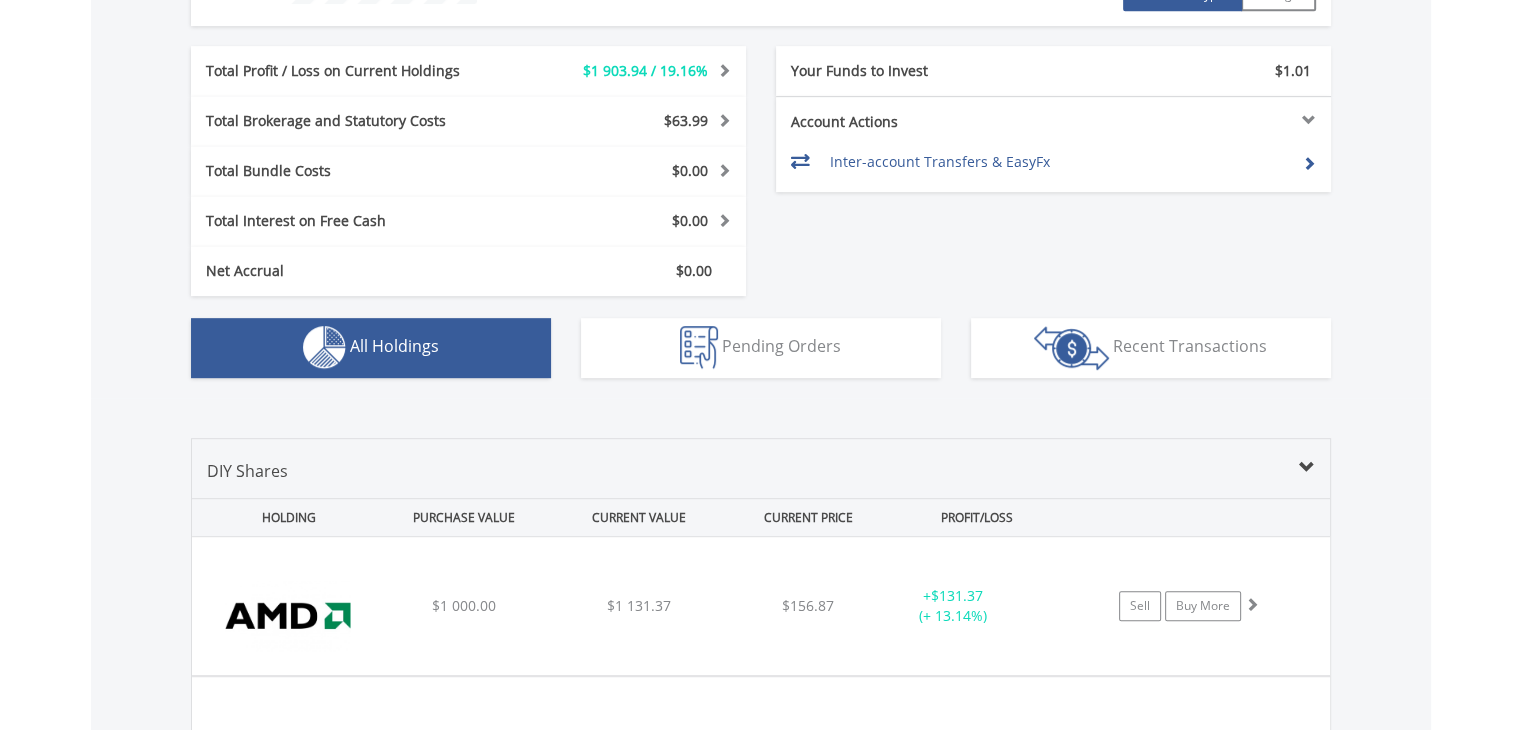 scroll, scrollTop: 1000, scrollLeft: 0, axis: vertical 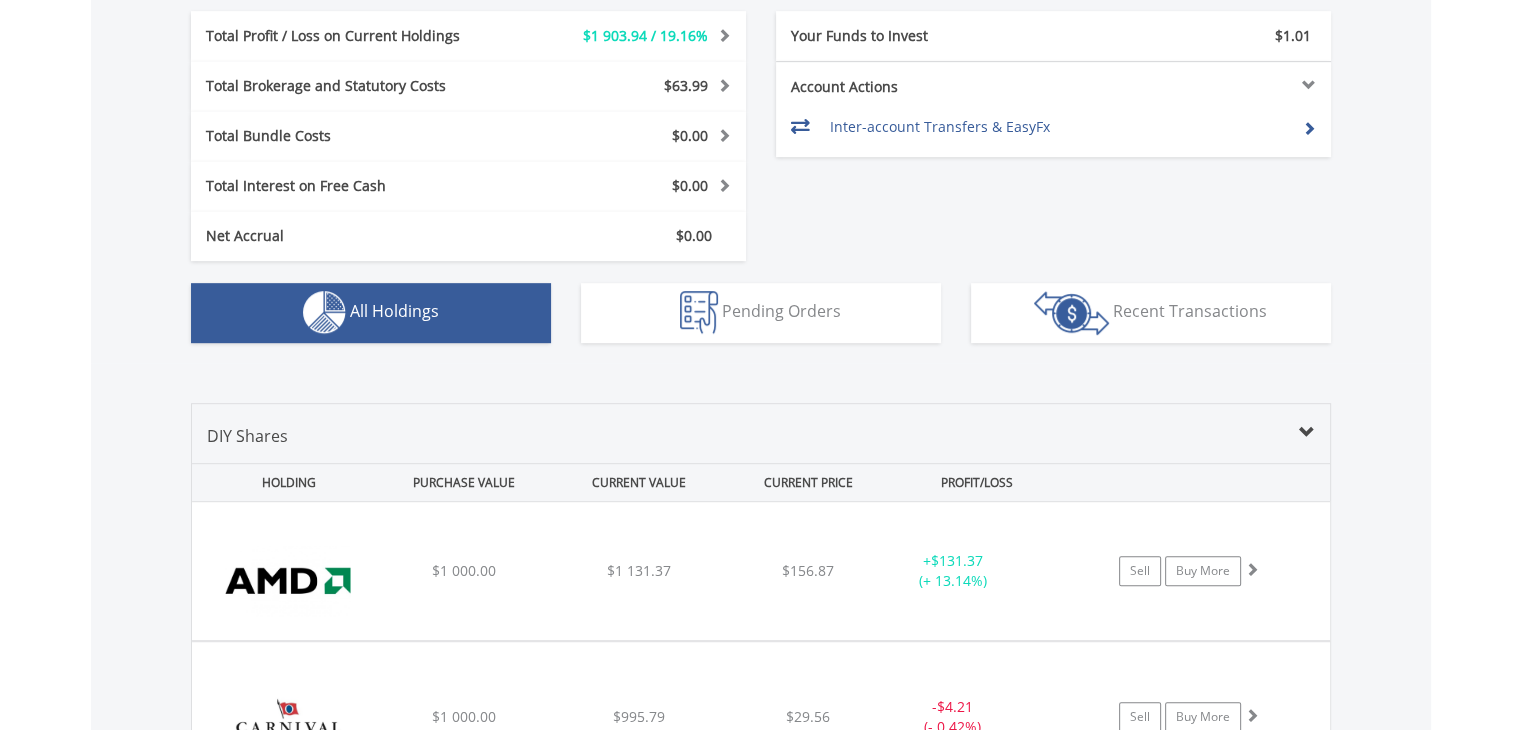 click on "Value View
Share View" at bounding box center (761, 383) 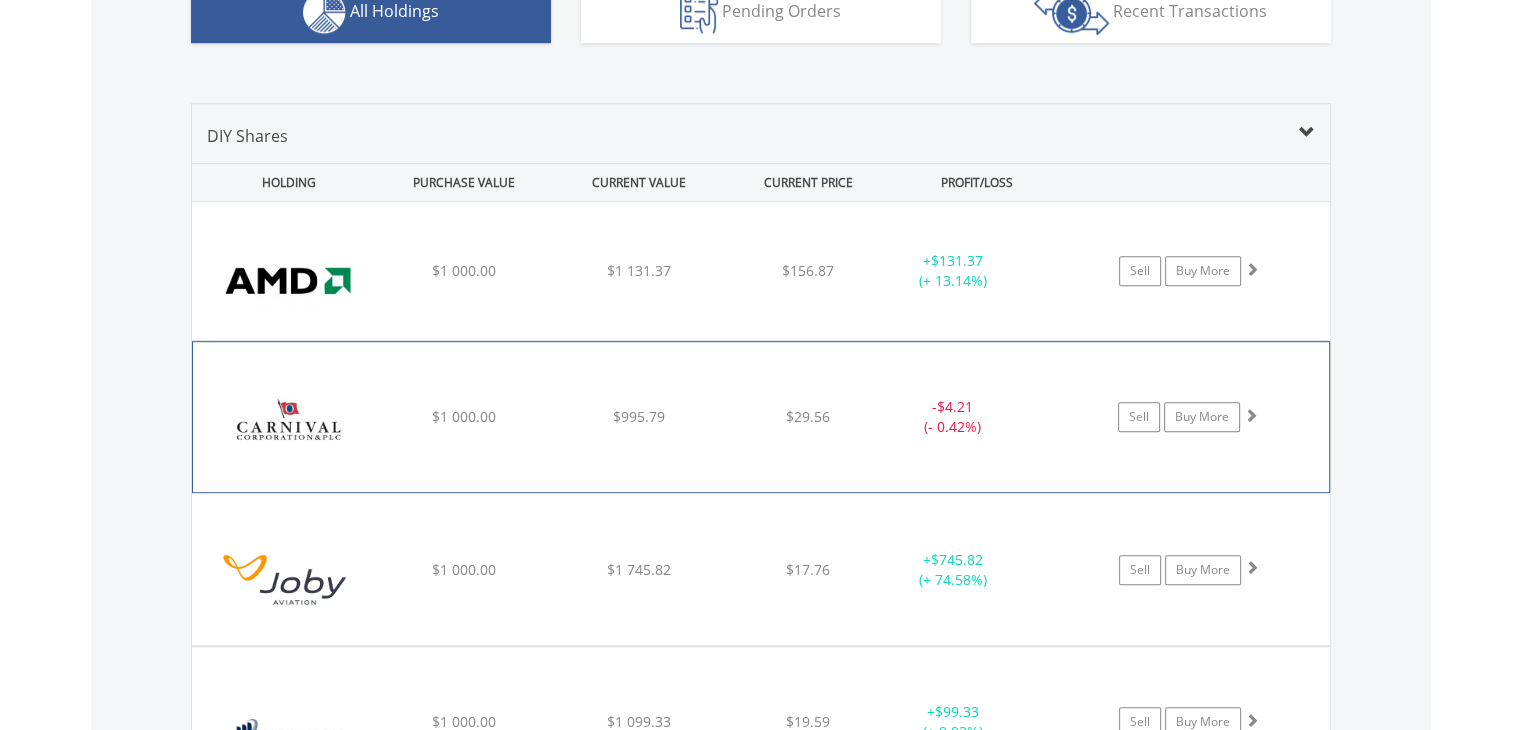 scroll, scrollTop: 1400, scrollLeft: 0, axis: vertical 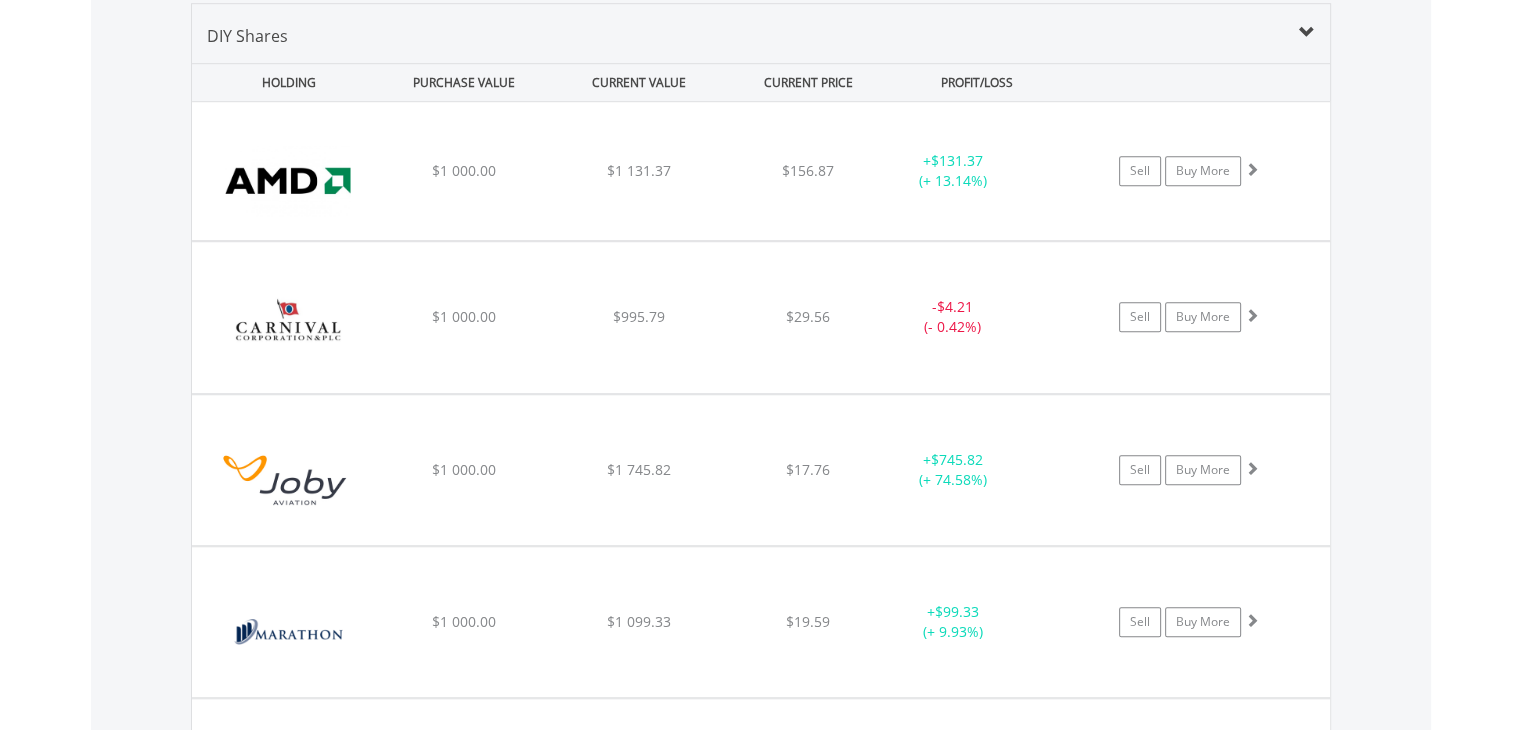 click on "Value View
Share View
DIY Shares
HOLDING
PURCHASE VALUE
CURRENT VALUE
CURRENT PRICE
PROFIT/LOSS
[COMPANY_NAME]
$1 000.00
$1 131.37
$156.87
+  $131.37 (+ 13.14%)
Sell
Buy More" at bounding box center (761, 808) 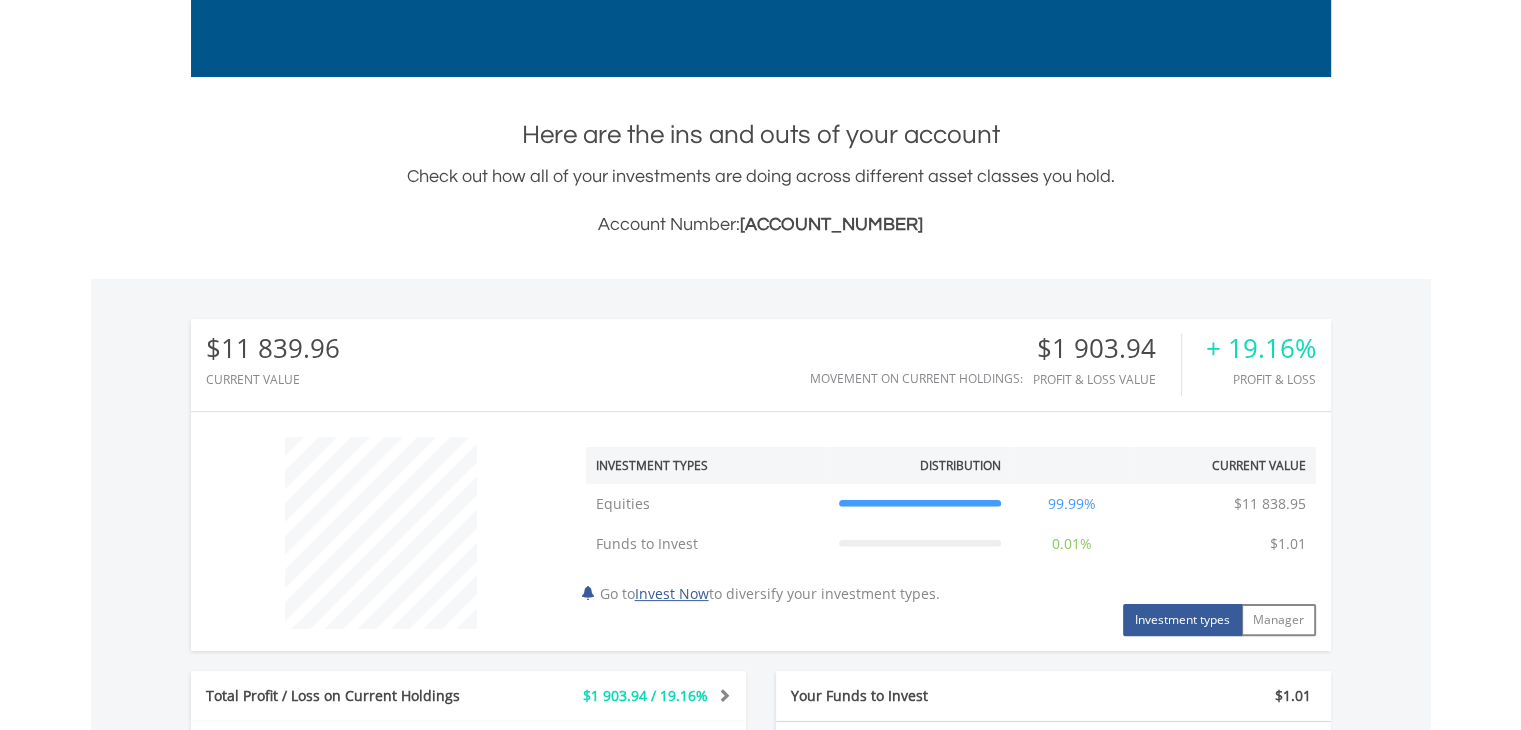 scroll, scrollTop: 100, scrollLeft: 0, axis: vertical 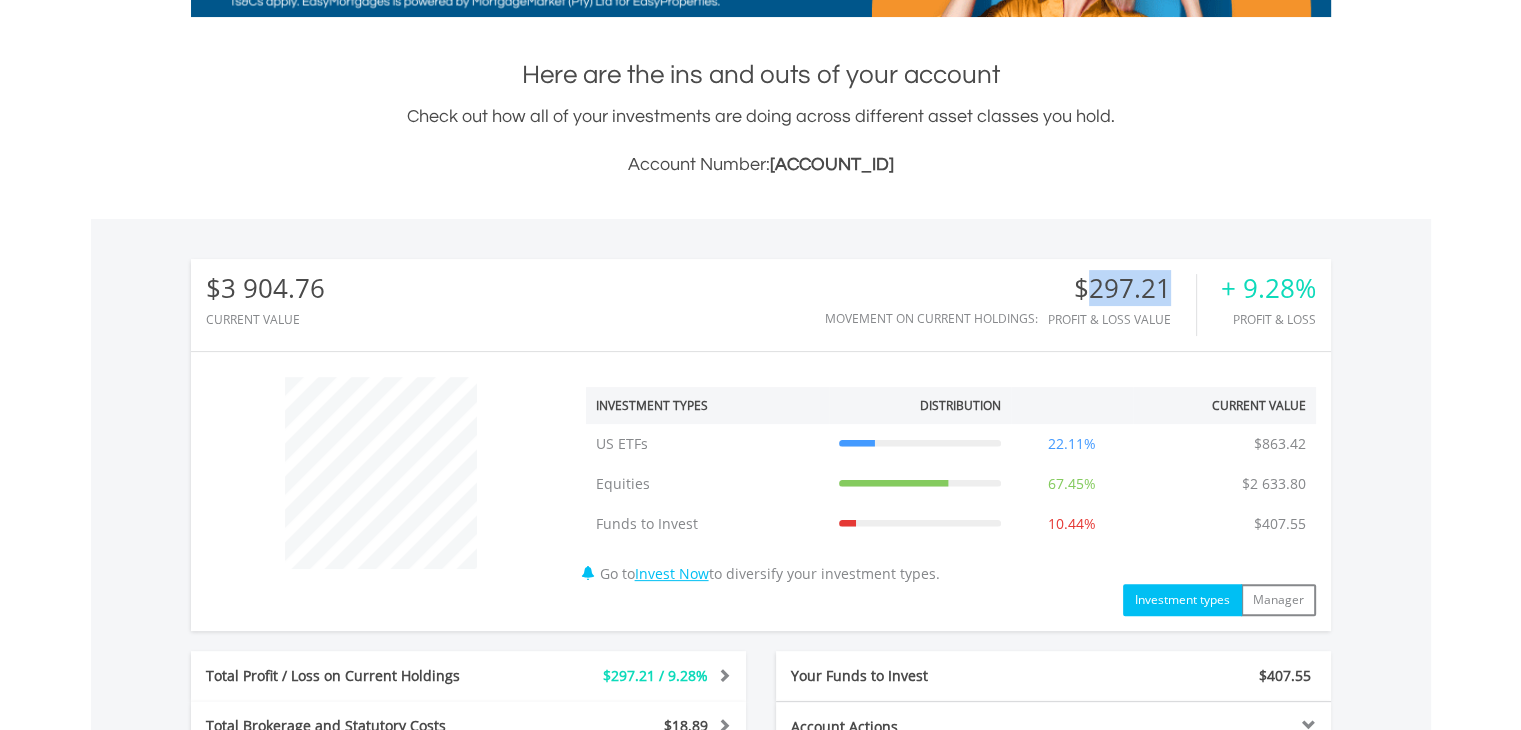 drag, startPoint x: 1171, startPoint y: 295, endPoint x: 1090, endPoint y: 279, distance: 82.565125 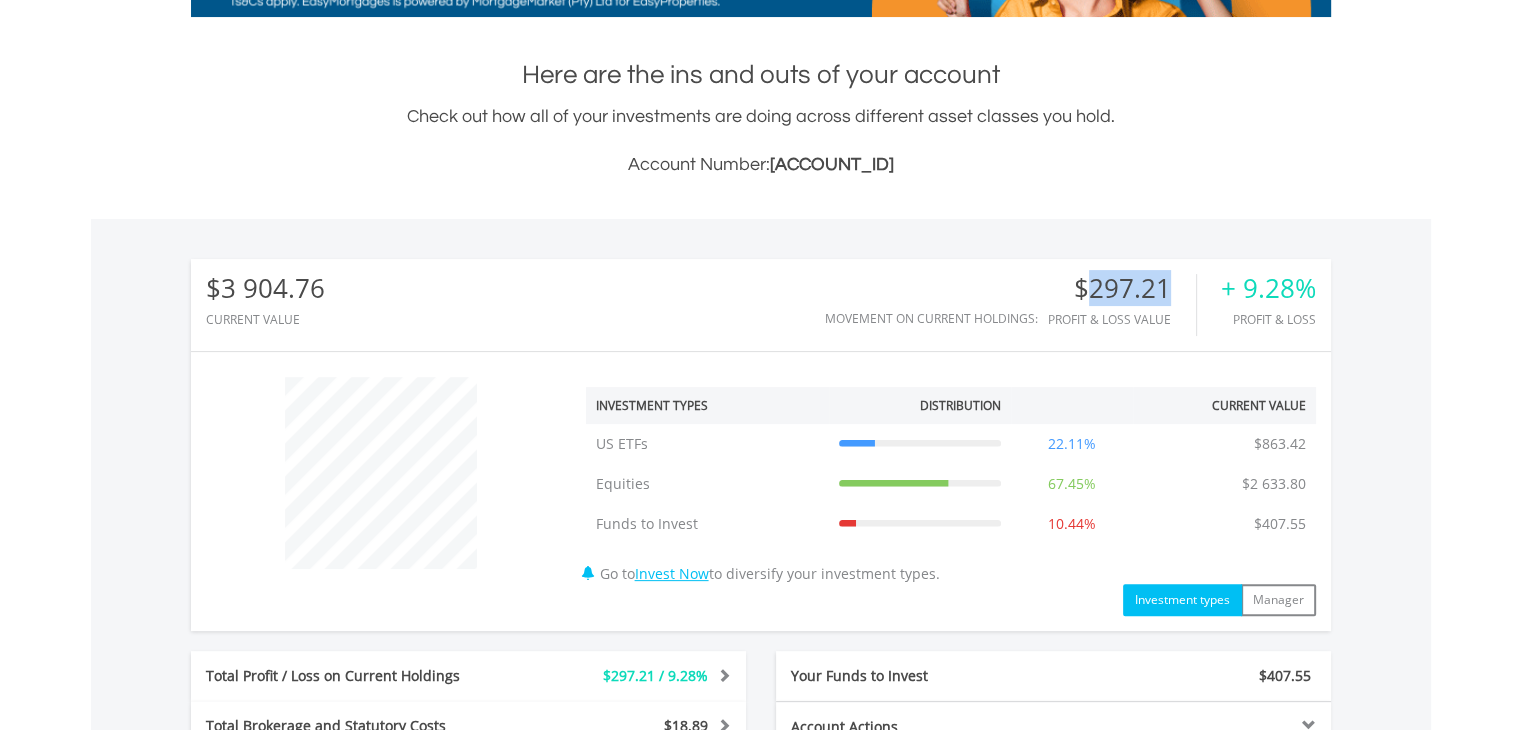 click on "$297.21" at bounding box center (1122, 288) 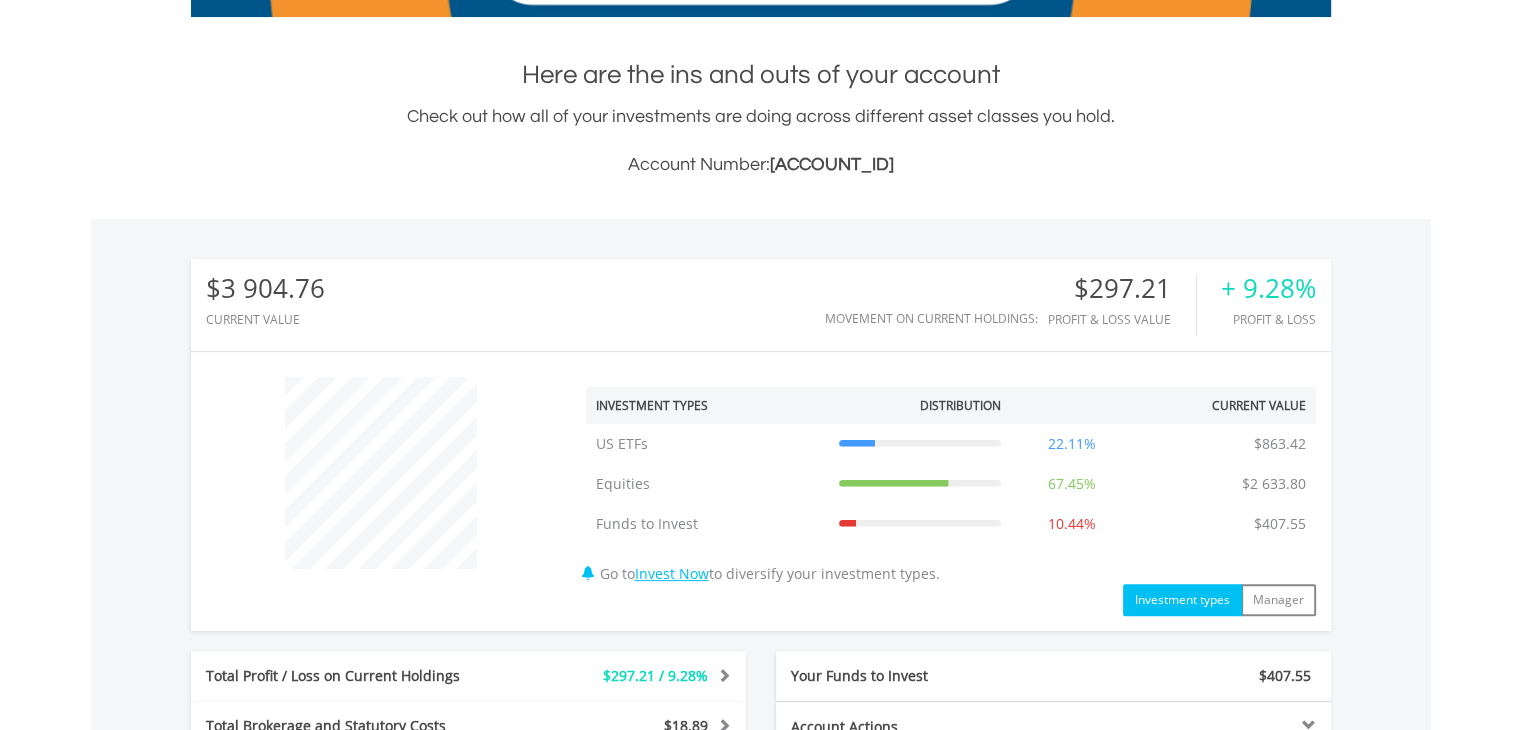 click on "$3 904.76
CURRENT VALUE
Movement on Current Holdings:
$297.21
Profit & Loss Value
+ 9.28%
Profit & Loss" at bounding box center [761, 305] 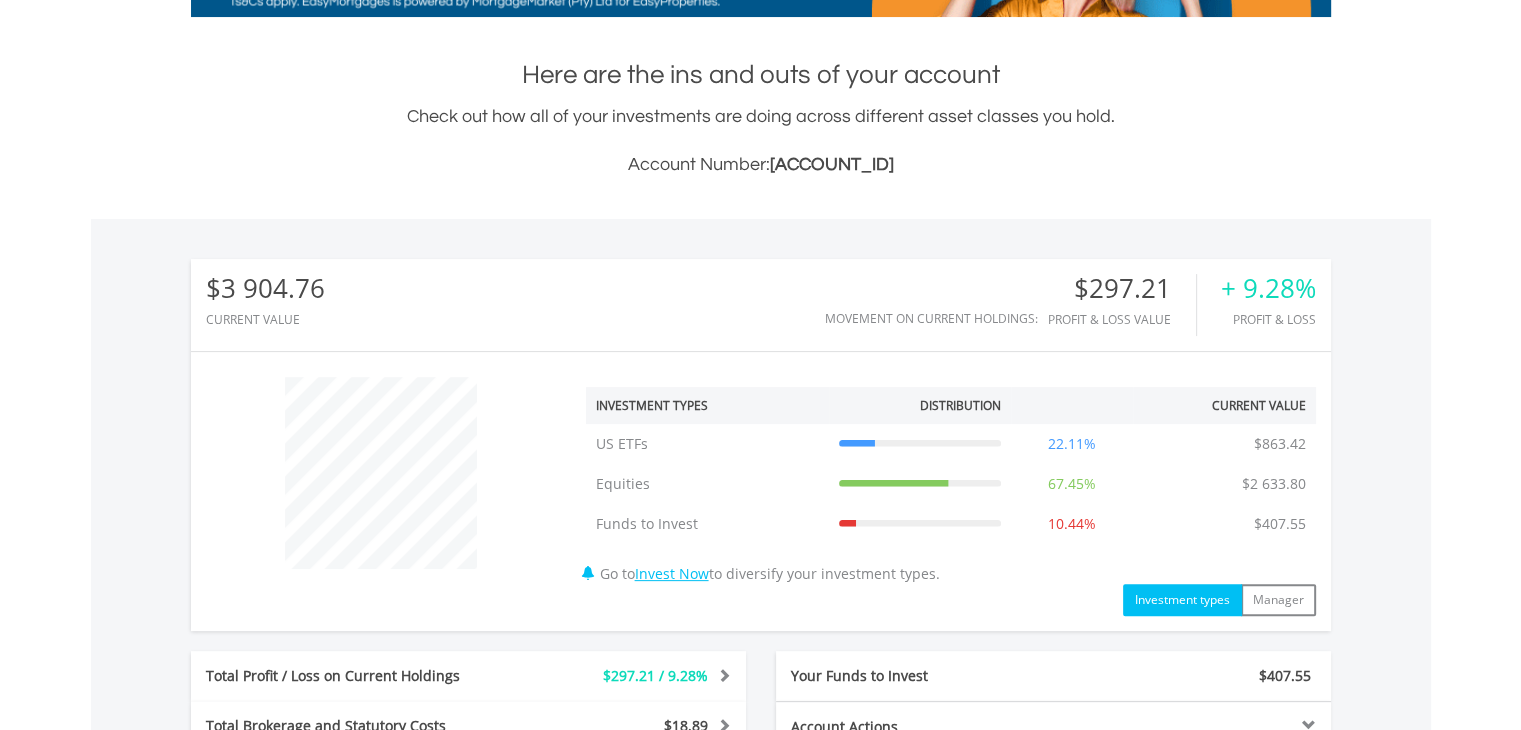 click on "$297.21" at bounding box center (1122, 288) 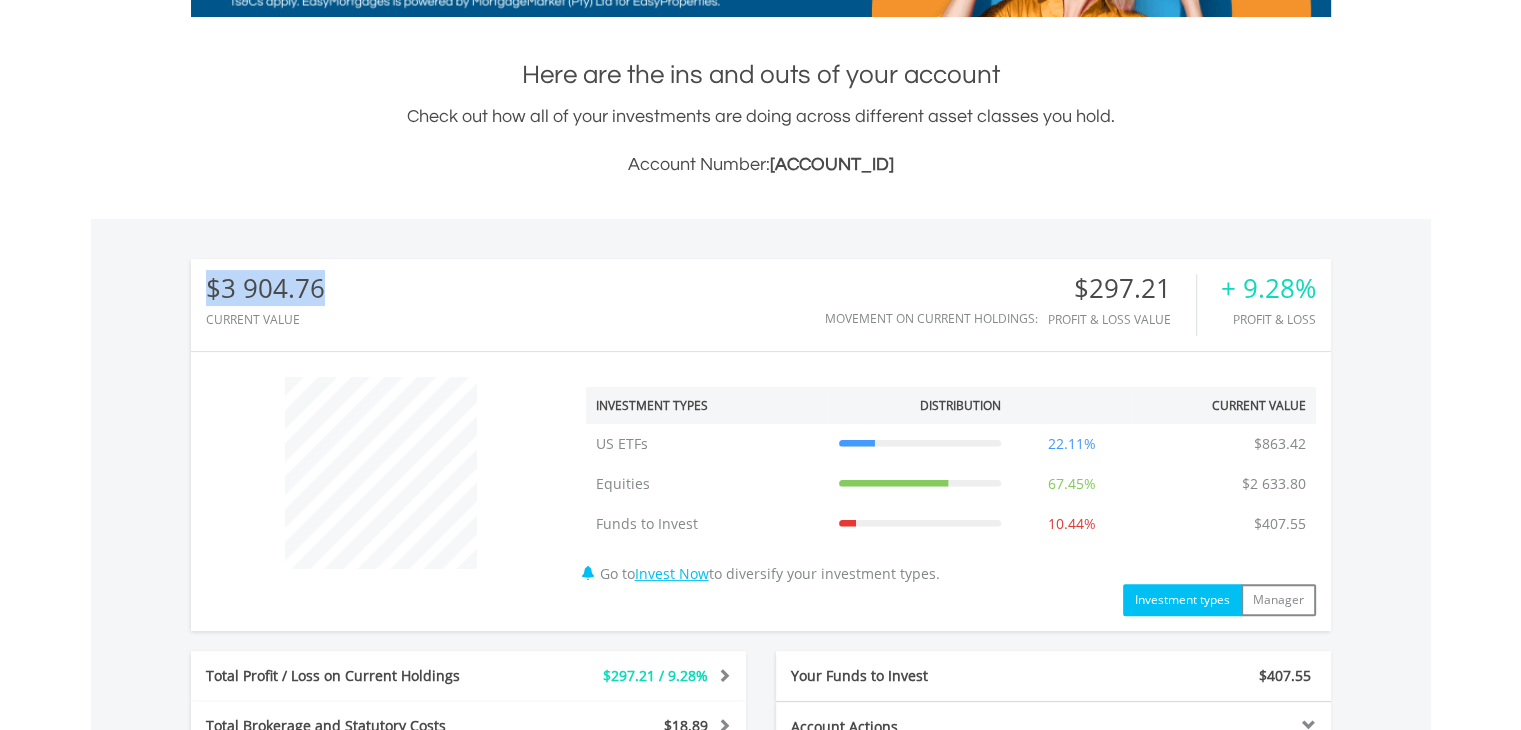 drag, startPoint x: 331, startPoint y: 289, endPoint x: 206, endPoint y: 281, distance: 125.25574 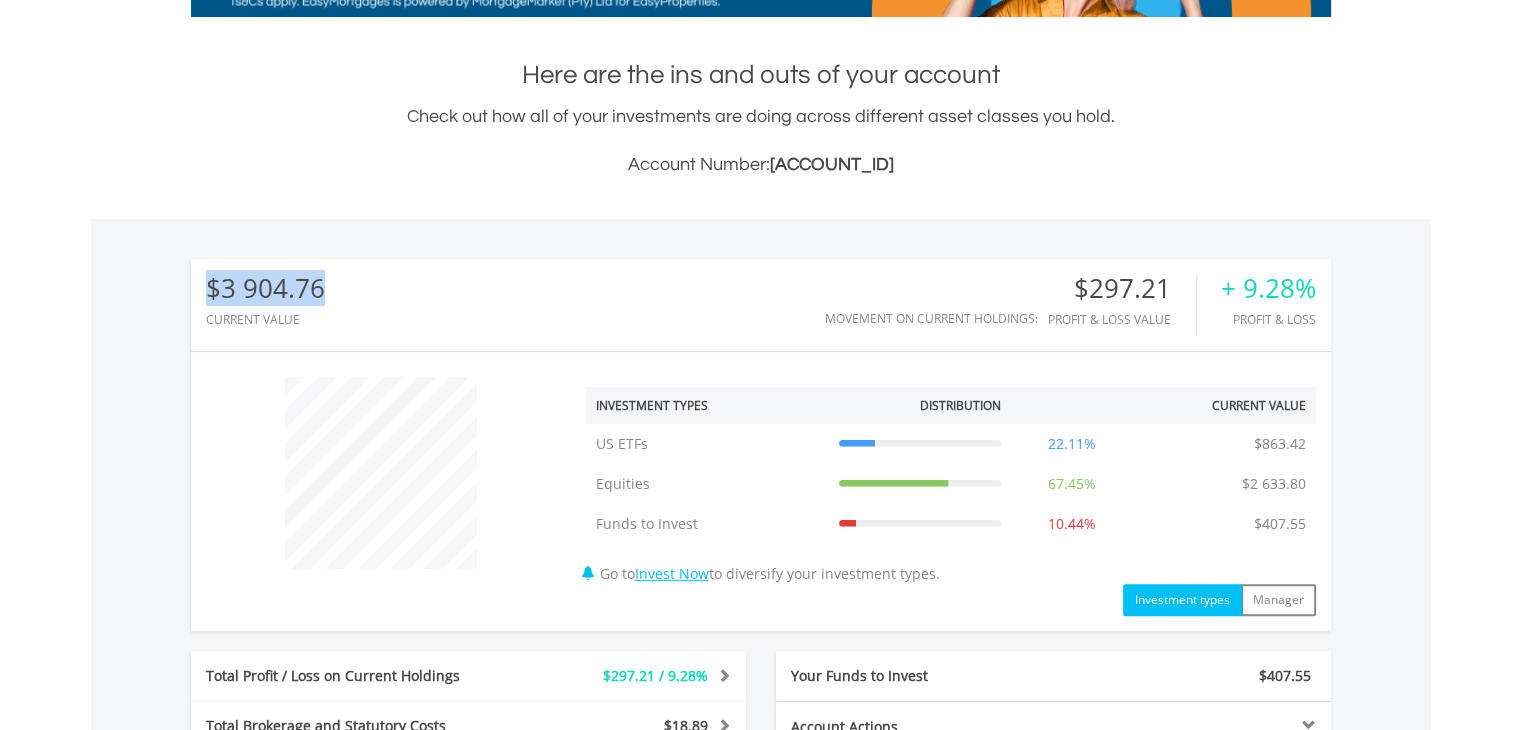 click on "$3 904.76
CURRENT VALUE
Movement on Current Holdings:
$297.21
Profit & Loss Value
+ 9.28%
Profit & Loss" at bounding box center (761, 305) 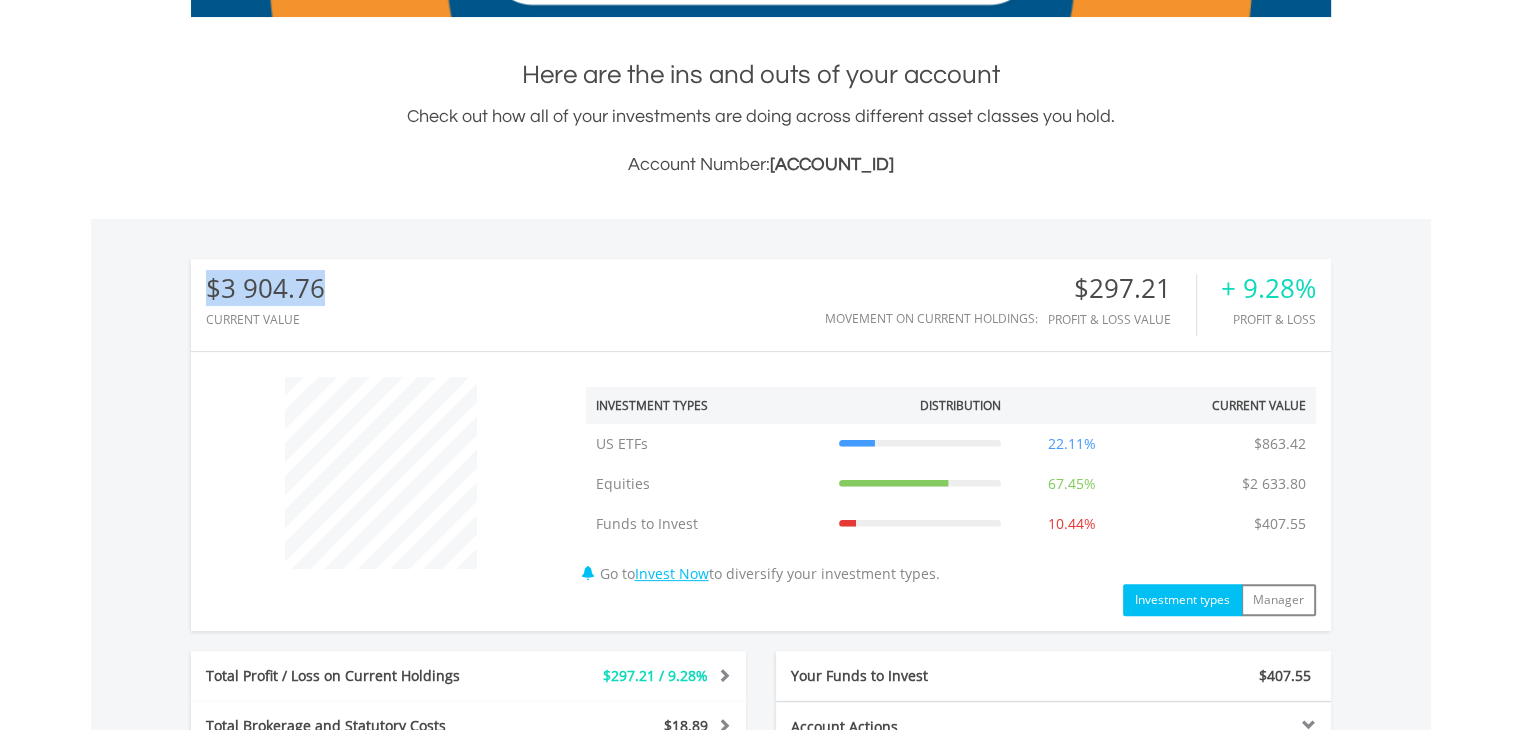 click on "$3 904.76" at bounding box center (265, 288) 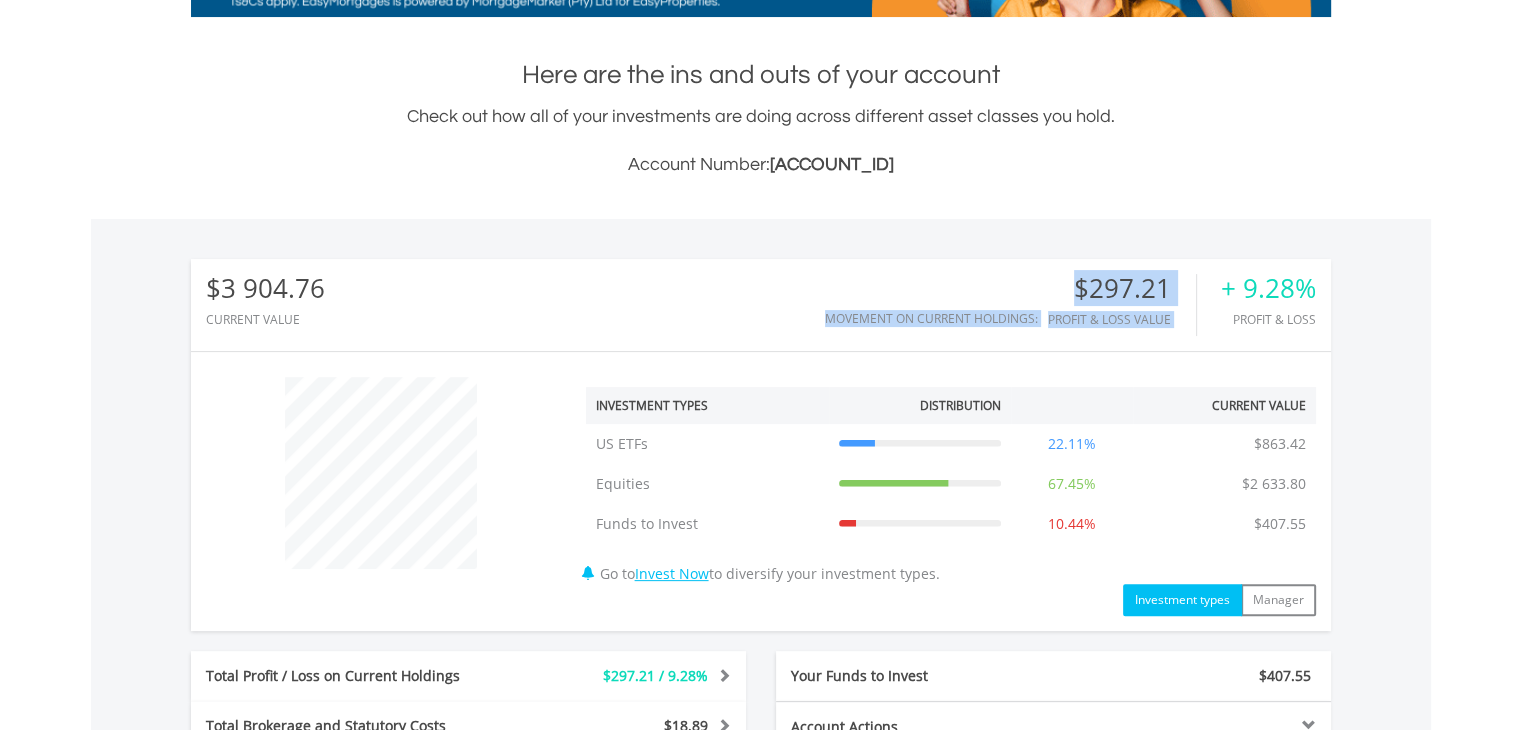 drag, startPoint x: 1296, startPoint y: 291, endPoint x: 1236, endPoint y: 290, distance: 60.00833 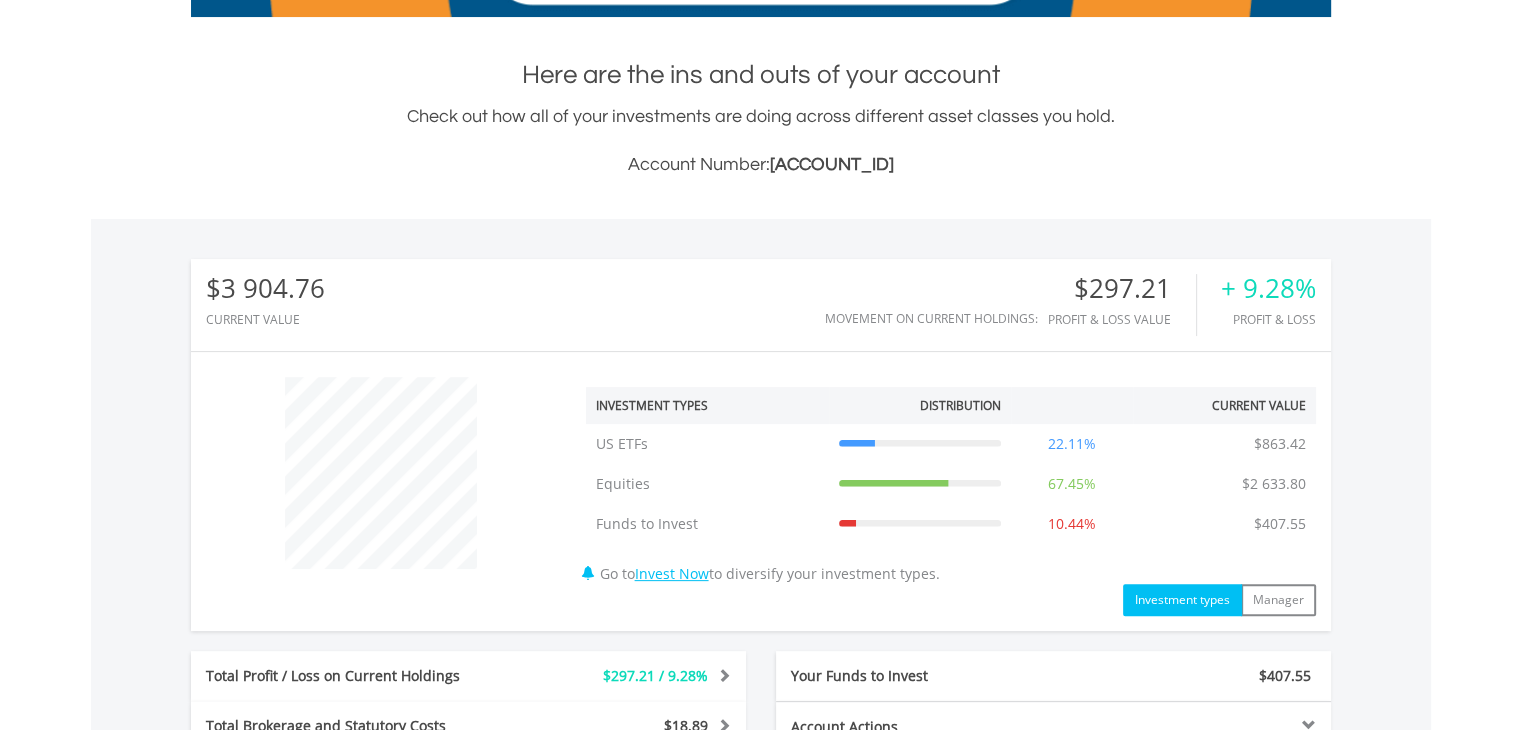 click on "+ 9.28%" at bounding box center [1268, 288] 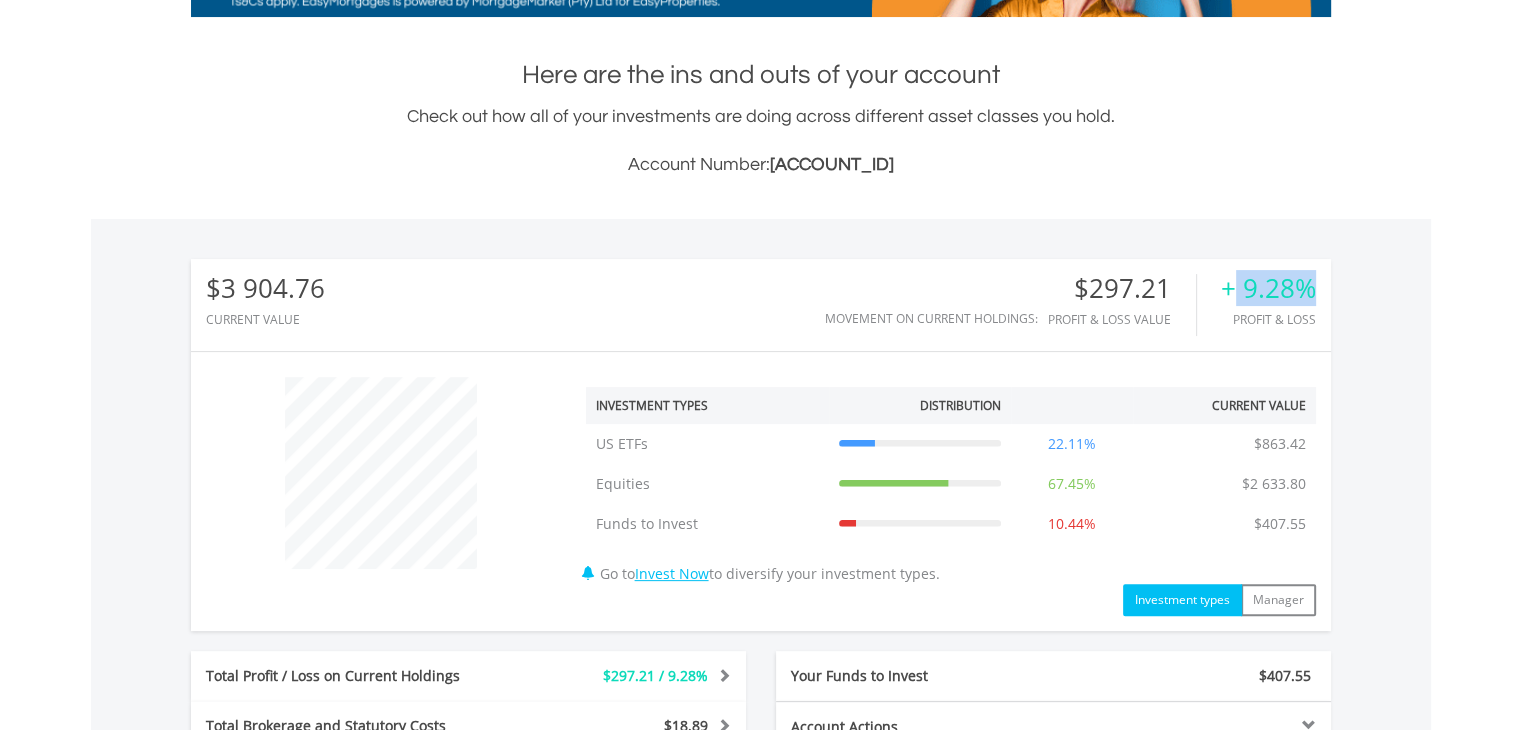 drag, startPoint x: 1238, startPoint y: 285, endPoint x: 1310, endPoint y: 287, distance: 72.02777 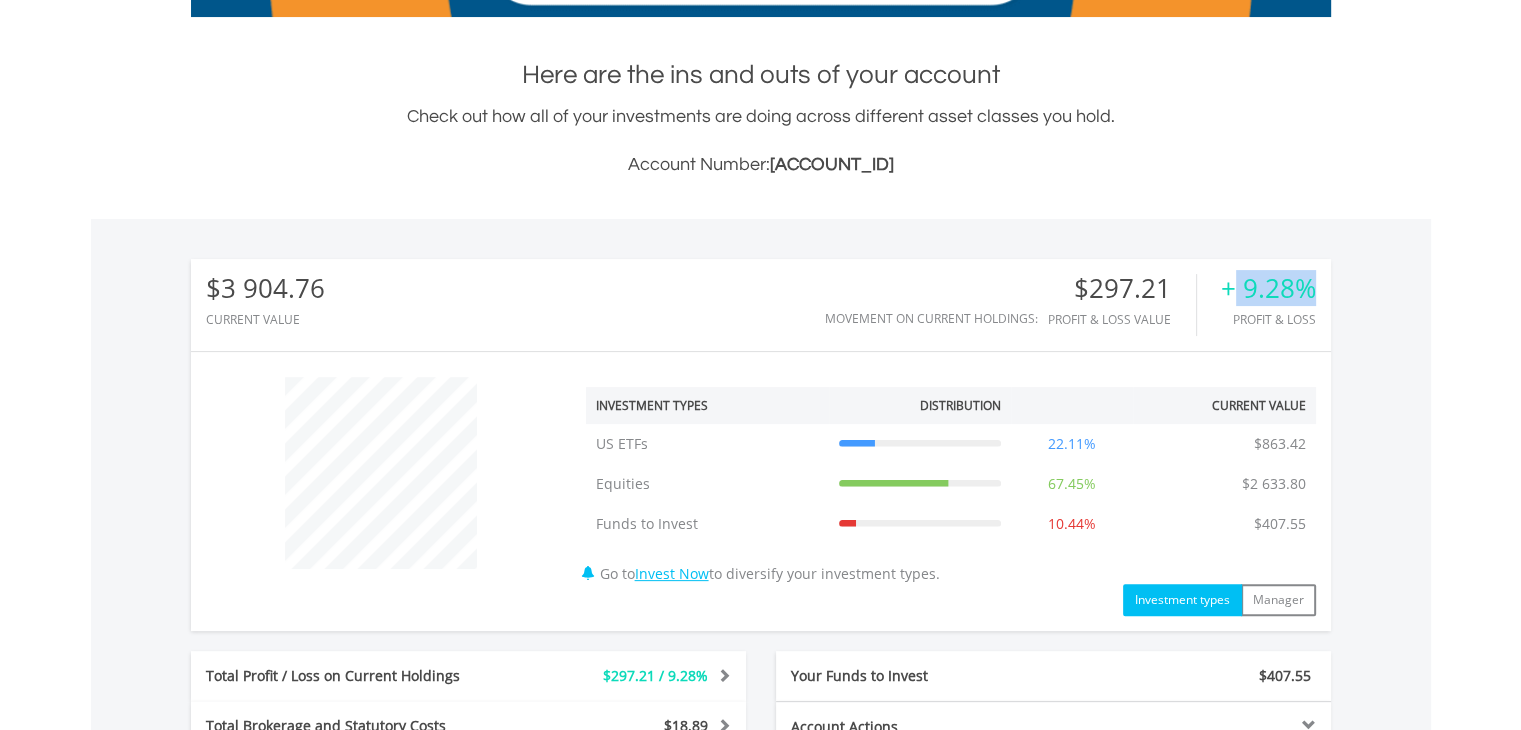 click on "+ 9.28%" at bounding box center (1268, 288) 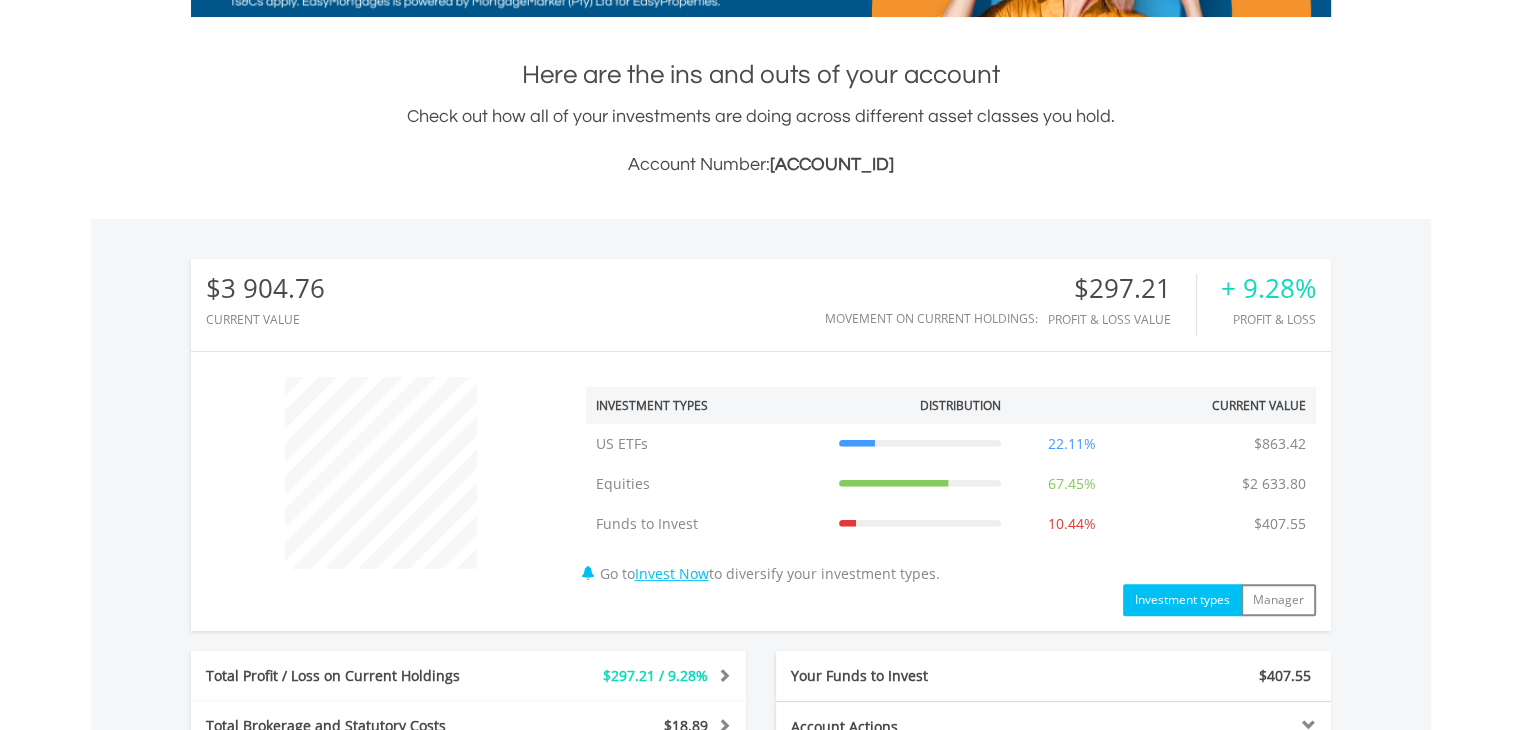 click on "$3 904.76
CURRENT VALUE
Movement on Current Holdings:
$297.21
Profit & Loss Value
+ 9.28%
Profit & Loss" at bounding box center [761, 305] 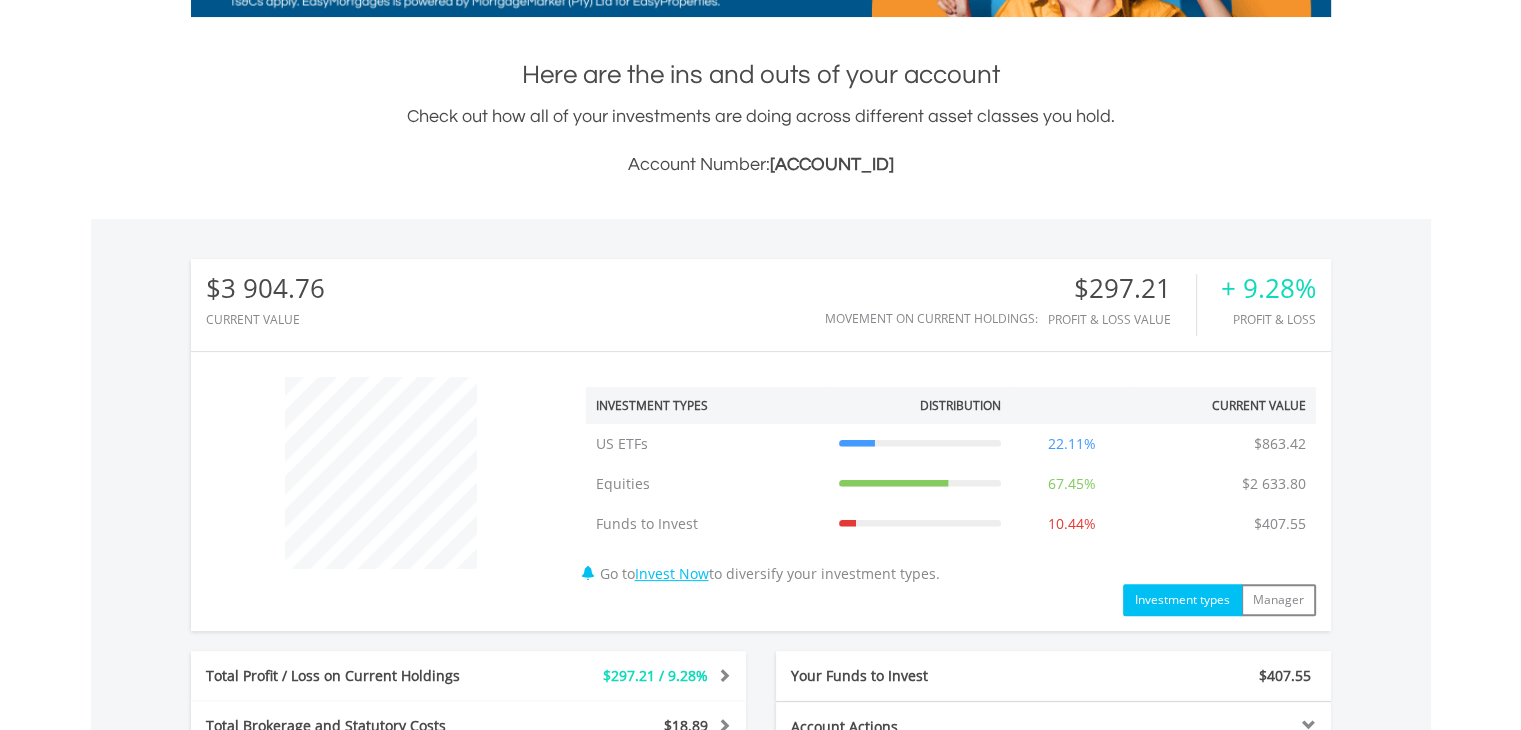 click on "+ 9.28%" at bounding box center (1268, 288) 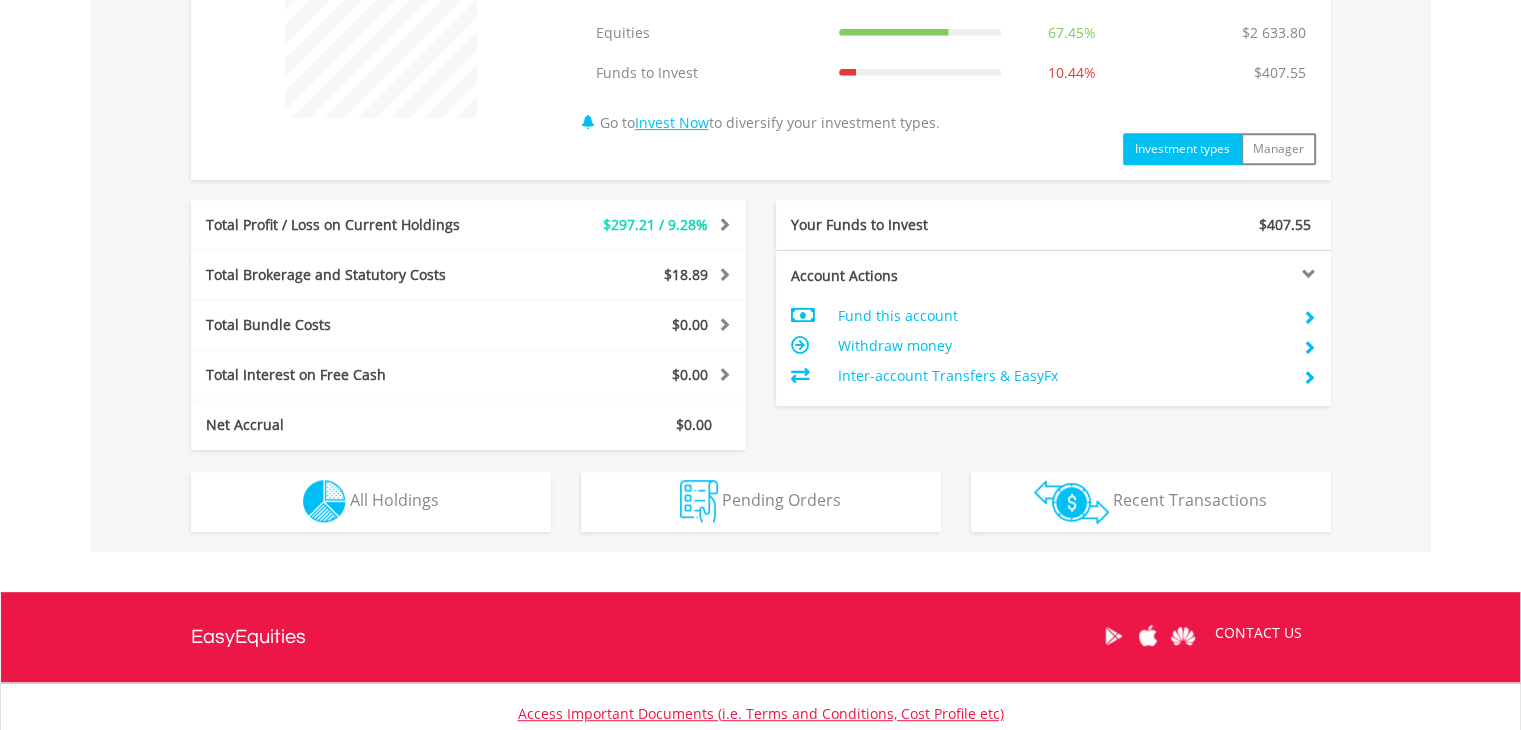 scroll, scrollTop: 900, scrollLeft: 0, axis: vertical 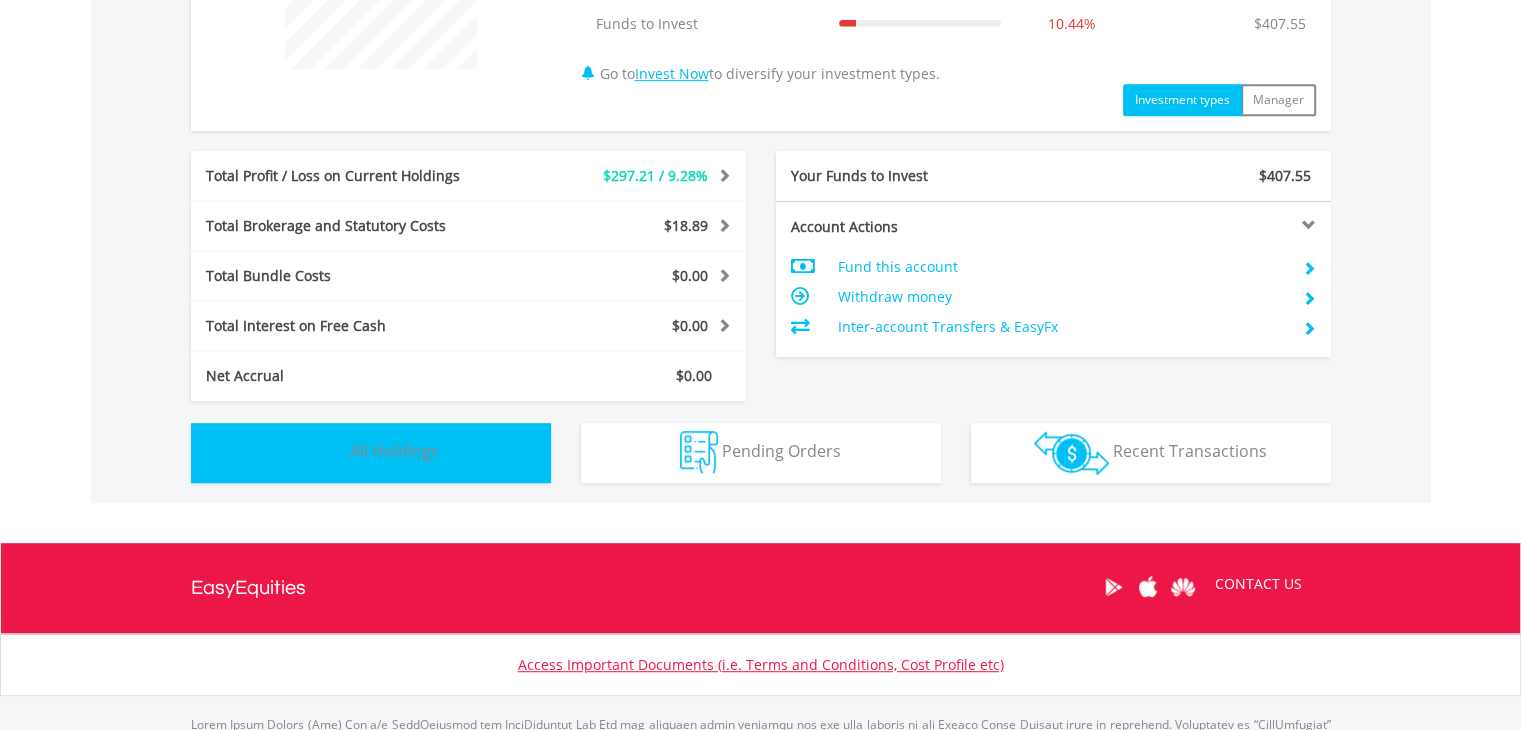 click on "Holdings
All Holdings" at bounding box center [371, 453] 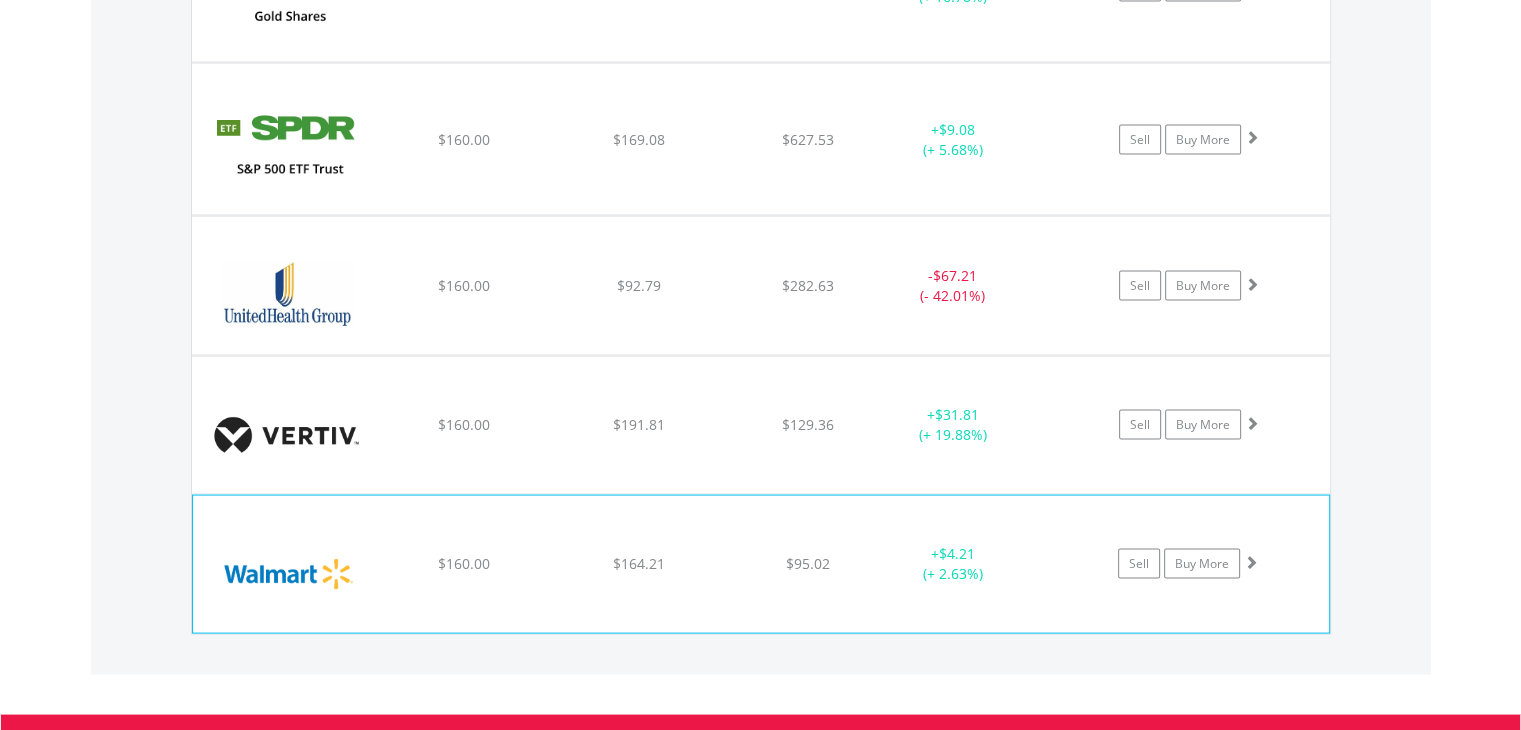 scroll, scrollTop: 4024, scrollLeft: 0, axis: vertical 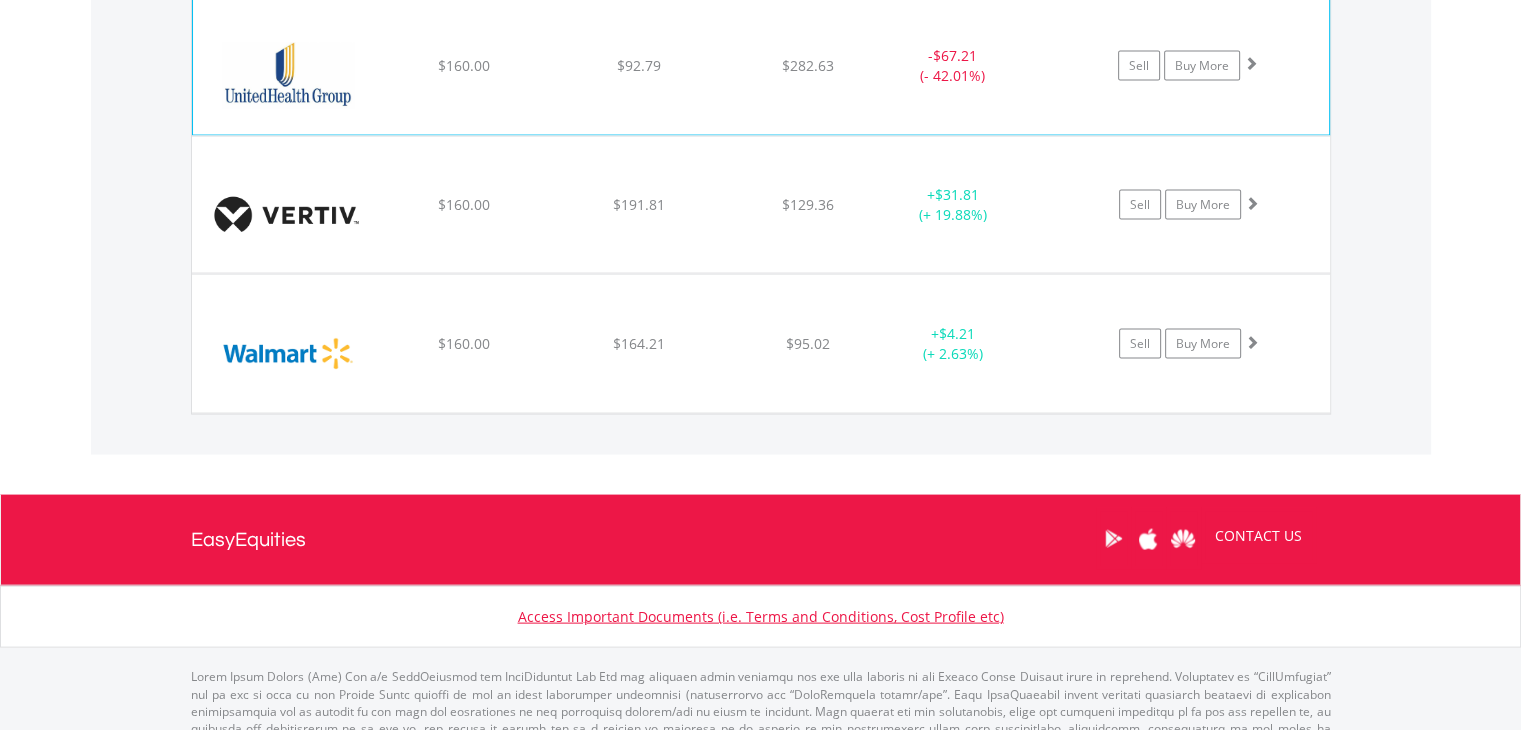 click on "﻿
Unitedhealth Group Inc
$160.00
$92.79
$282.63
-  $67.21 (- 42.01%)
Sell
Buy More" at bounding box center [761, -2413] 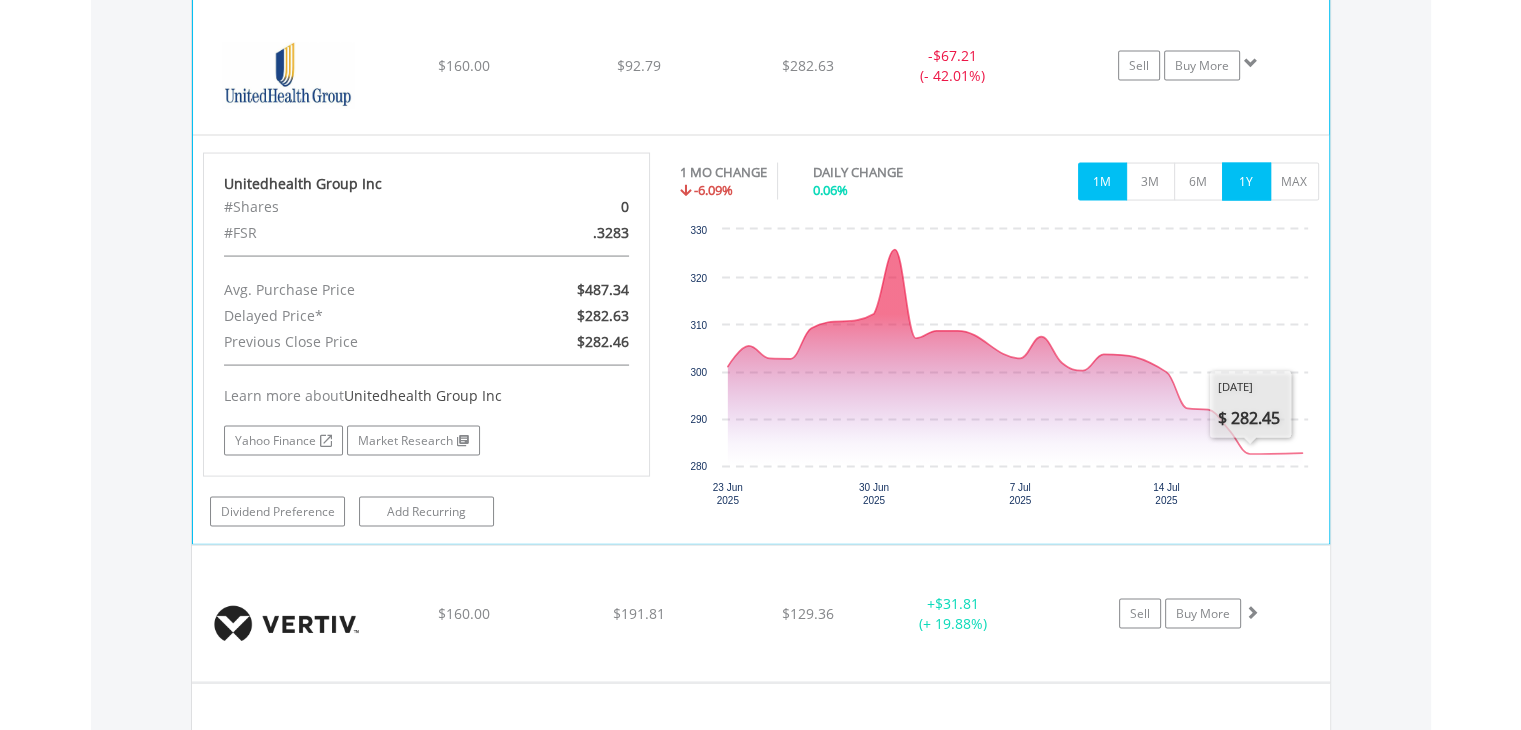 click on "1Y" at bounding box center (1246, 182) 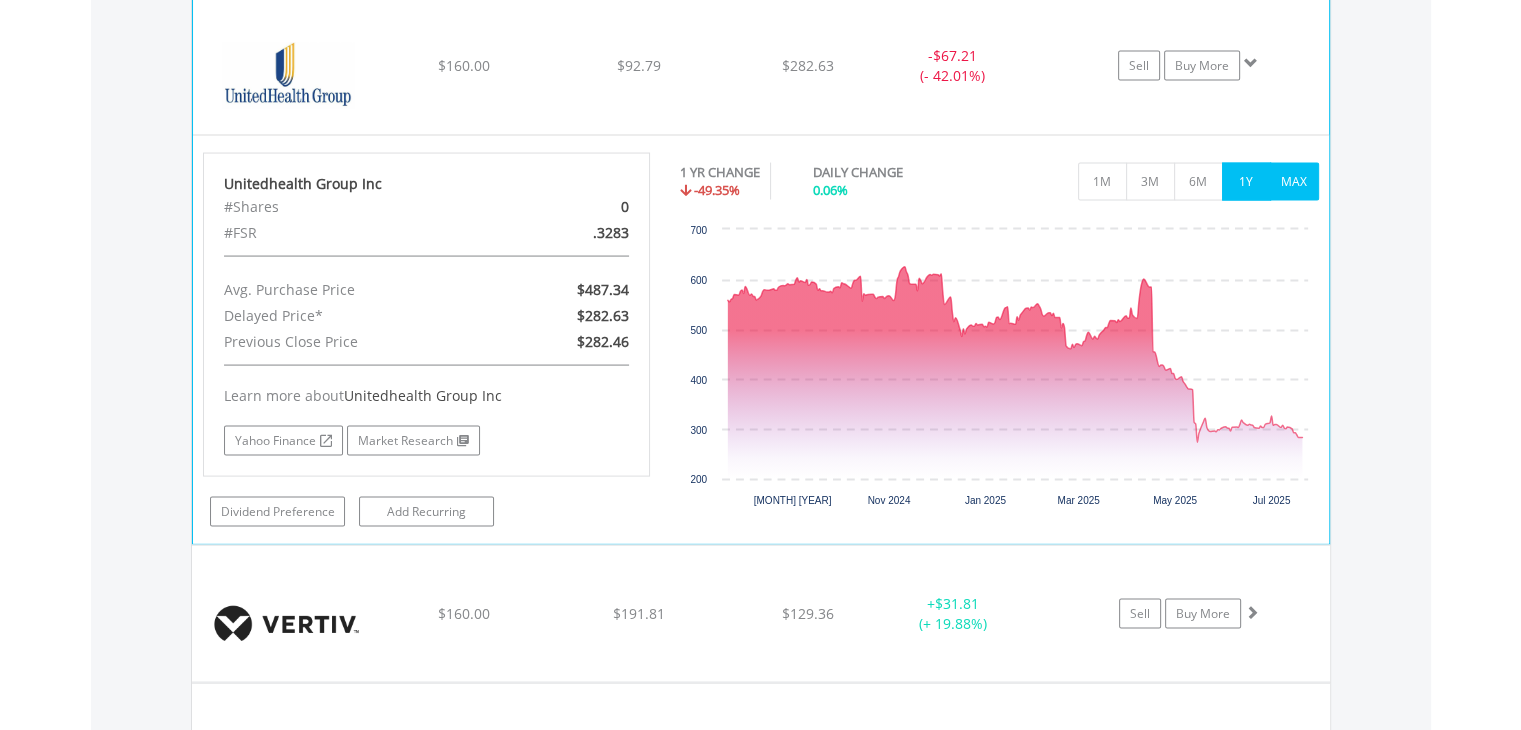 click on "MAX" at bounding box center [1294, 182] 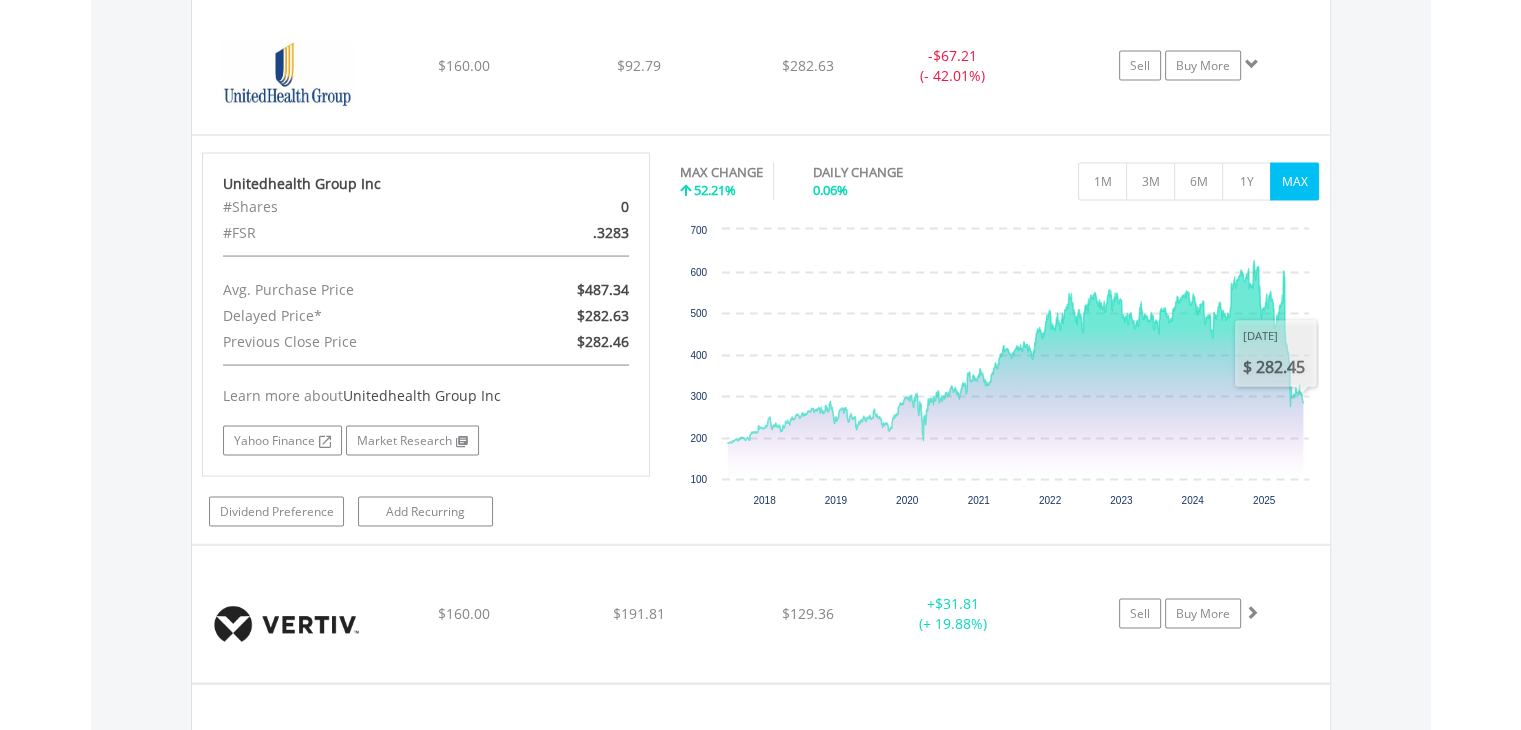 click on "Value View
Share View
DIY Shares
HOLDING
PURCHASE VALUE
CURRENT VALUE
CURRENT PRICE
PROFIT/LOSS
﻿
Alphabet Inc-Cl C
$160.00
$169.22
$185.49
+  $9.22 (+ 5.76%)
Sell
Buy More" at bounding box center [761, -878] 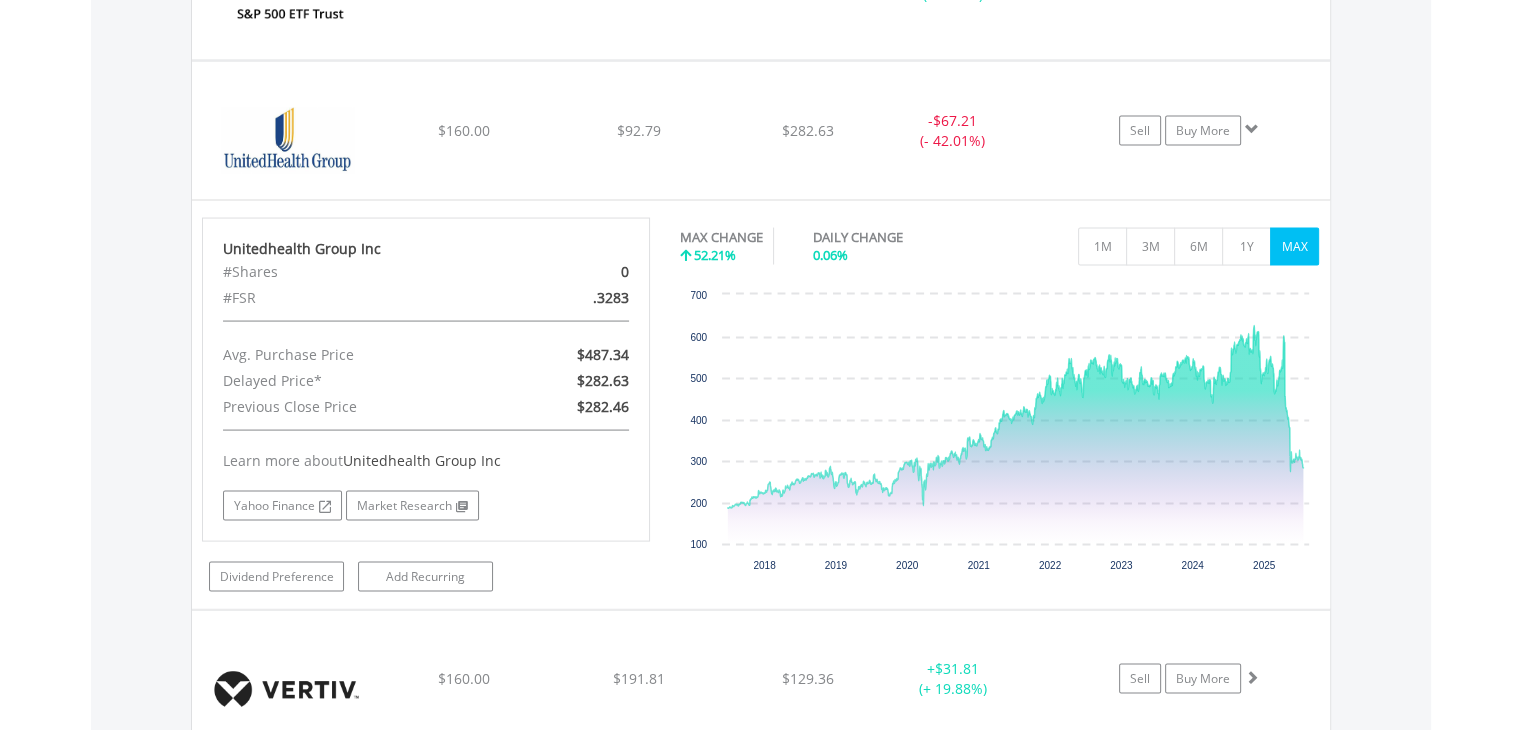 scroll, scrollTop: 3924, scrollLeft: 0, axis: vertical 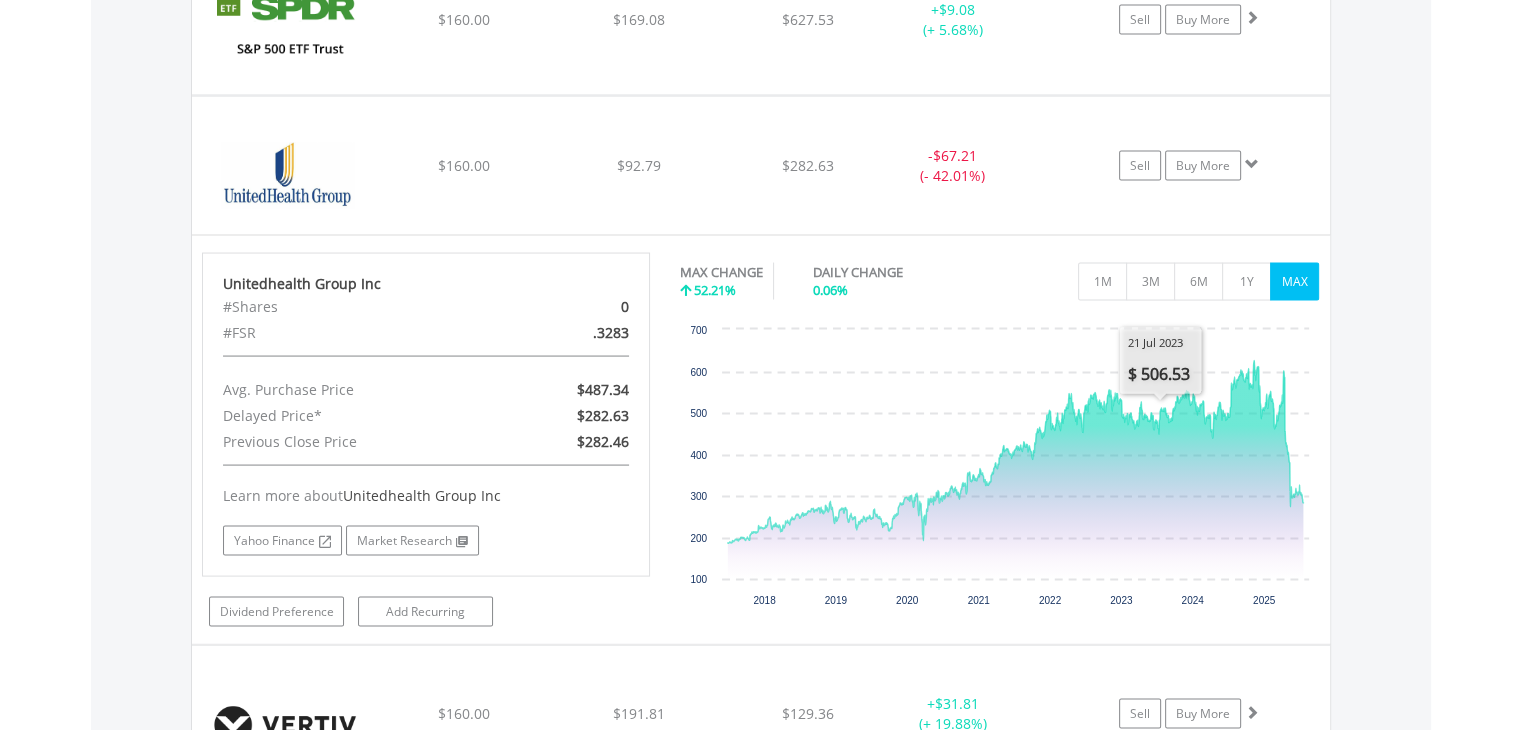 click on "Value View
Share View
DIY Shares
HOLDING
PURCHASE VALUE
CURRENT VALUE
CURRENT PRICE
PROFIT/LOSS
﻿
Alphabet Inc-Cl C
$160.00
$169.22
$185.49
+  $9.22 (+ 5.76%)
Sell
Buy More" at bounding box center (761, -778) 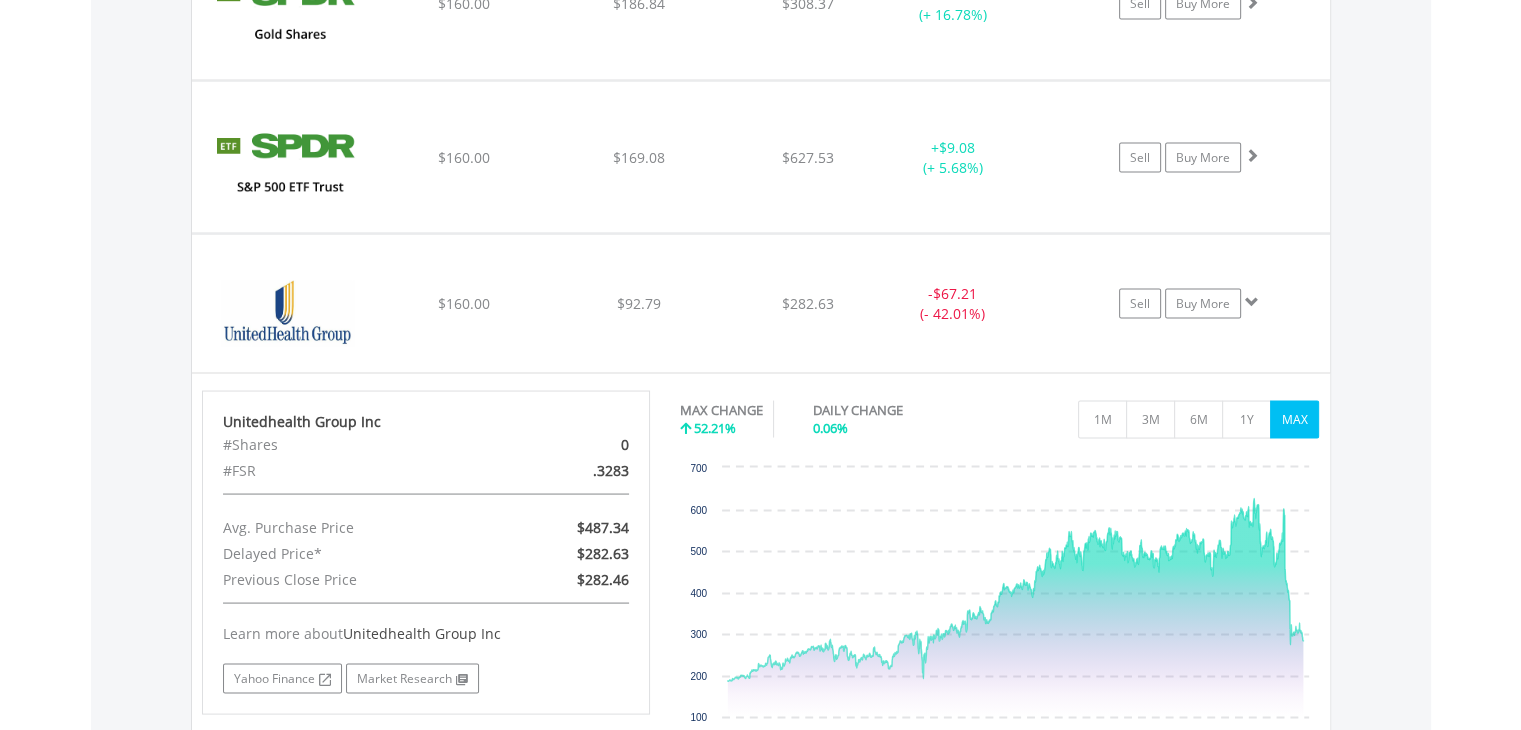 scroll, scrollTop: 3624, scrollLeft: 0, axis: vertical 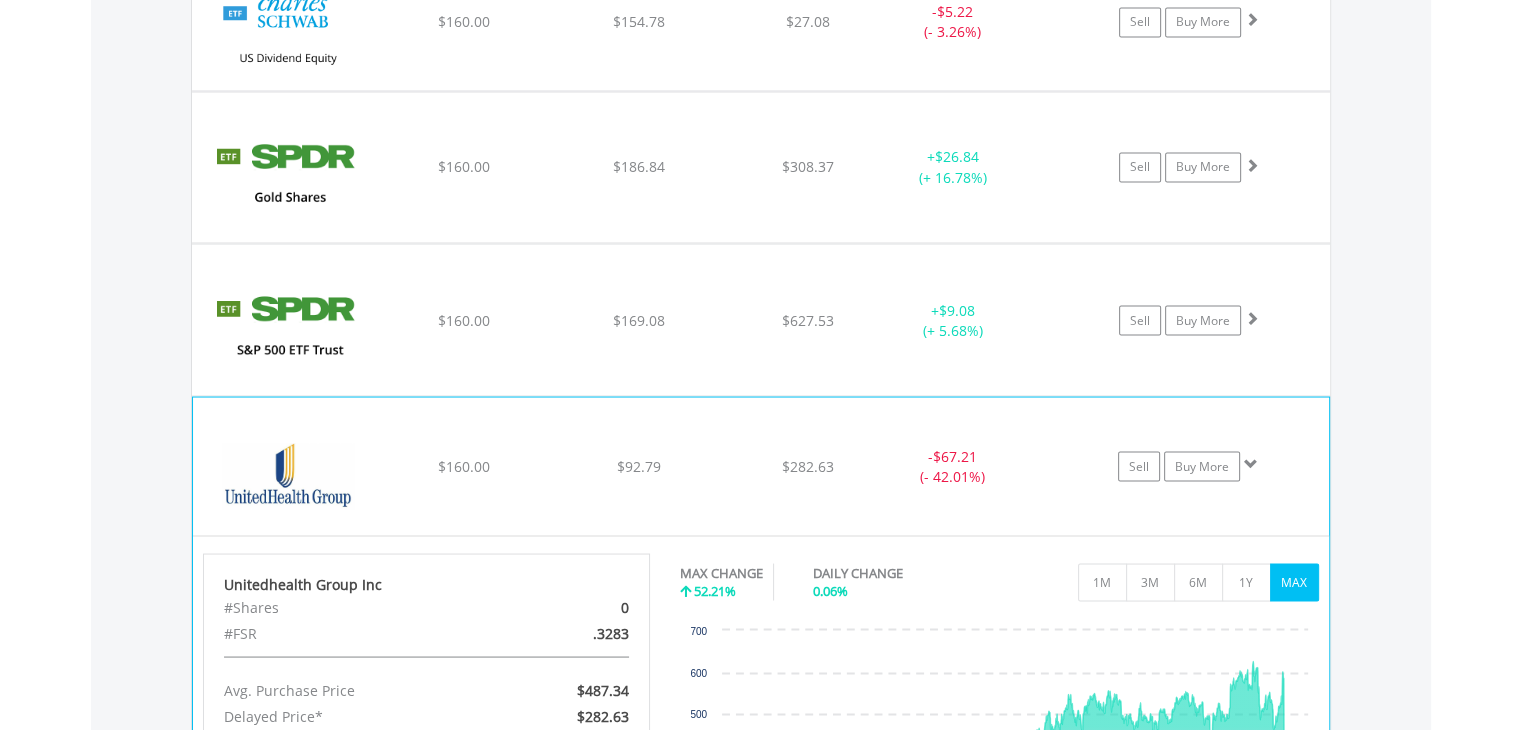 click on "﻿
Unitedhealth Group Inc
$160.00
$92.79
$282.63
-  $67.21 (- 42.01%)
Sell
Buy More" at bounding box center [761, -2013] 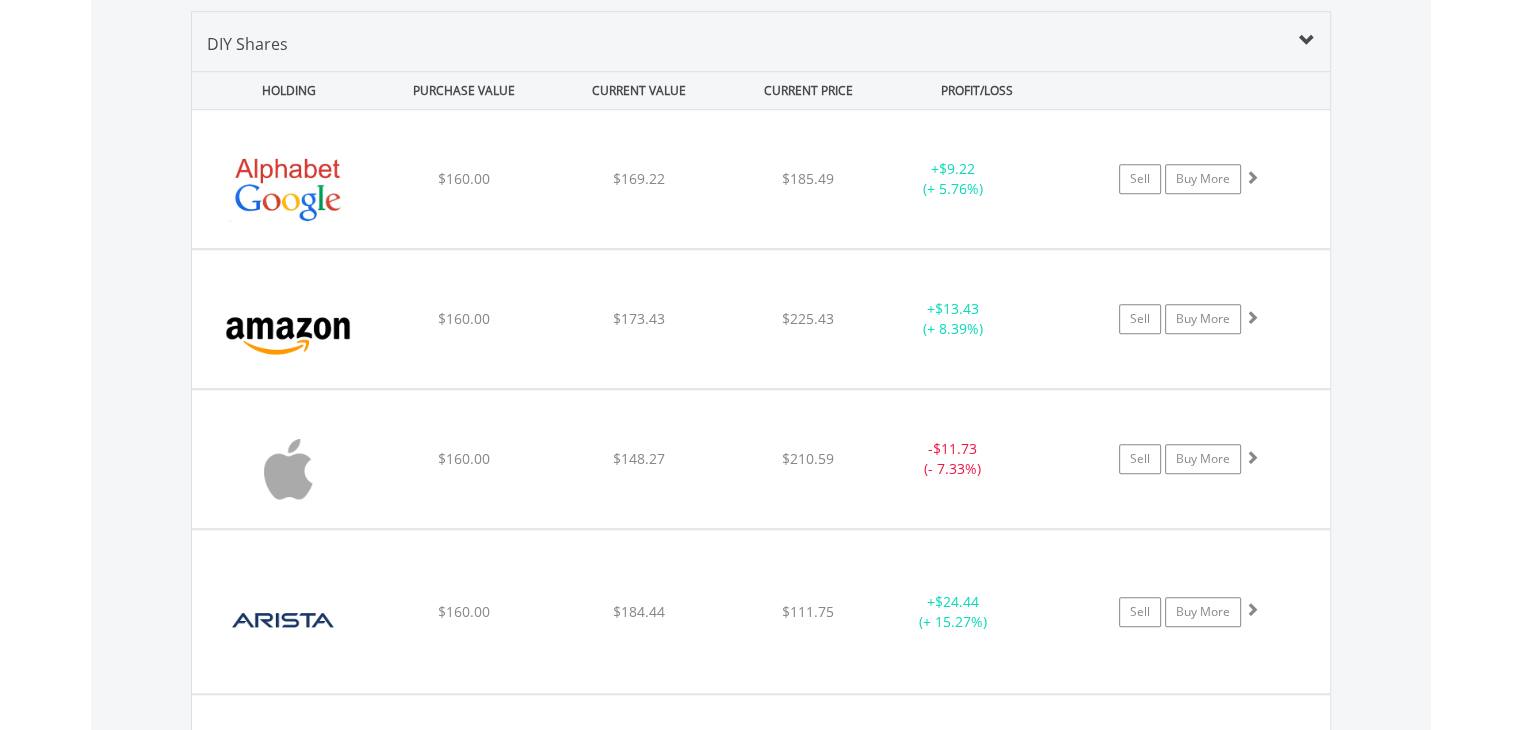 scroll, scrollTop: 1368, scrollLeft: 0, axis: vertical 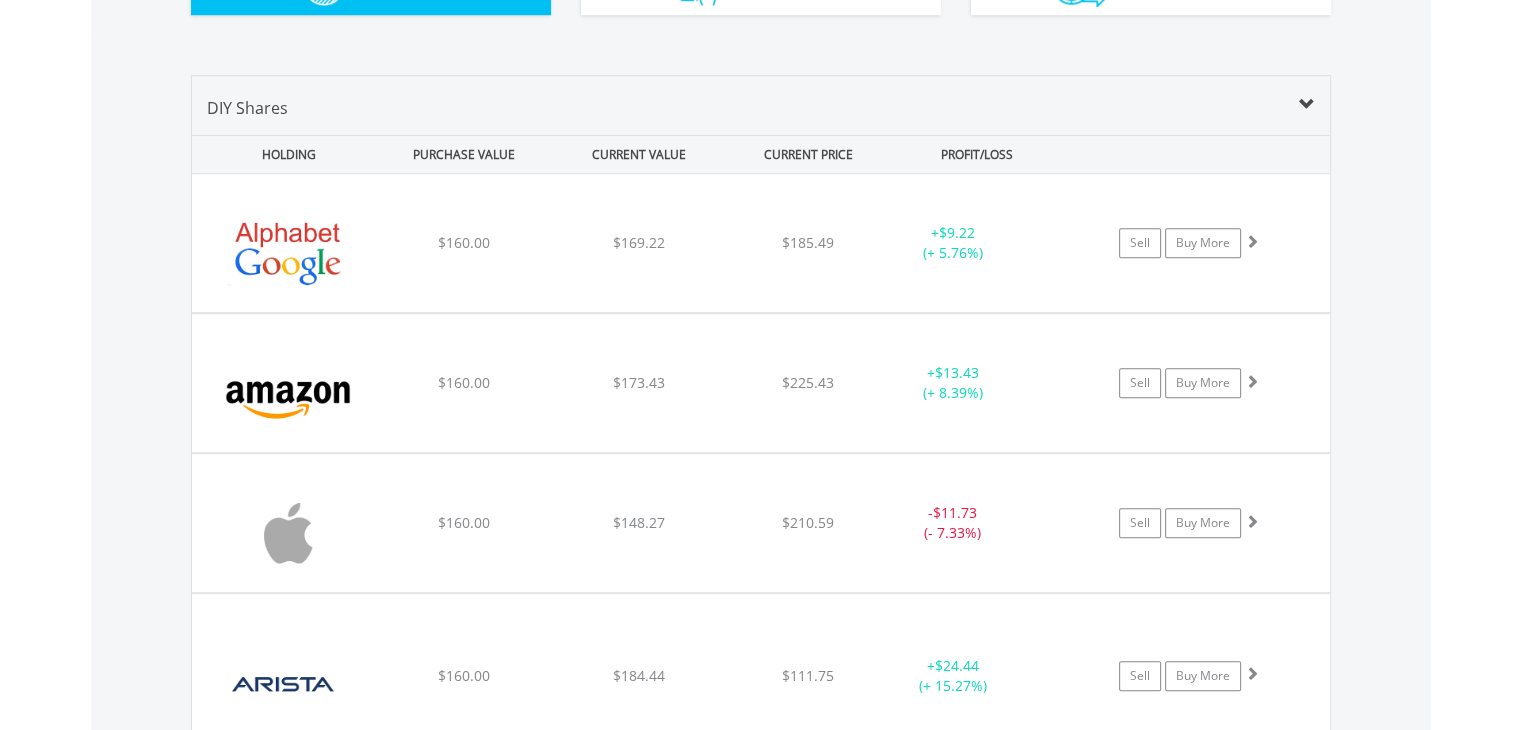 click on "Value View
Share View" at bounding box center [761, 55] 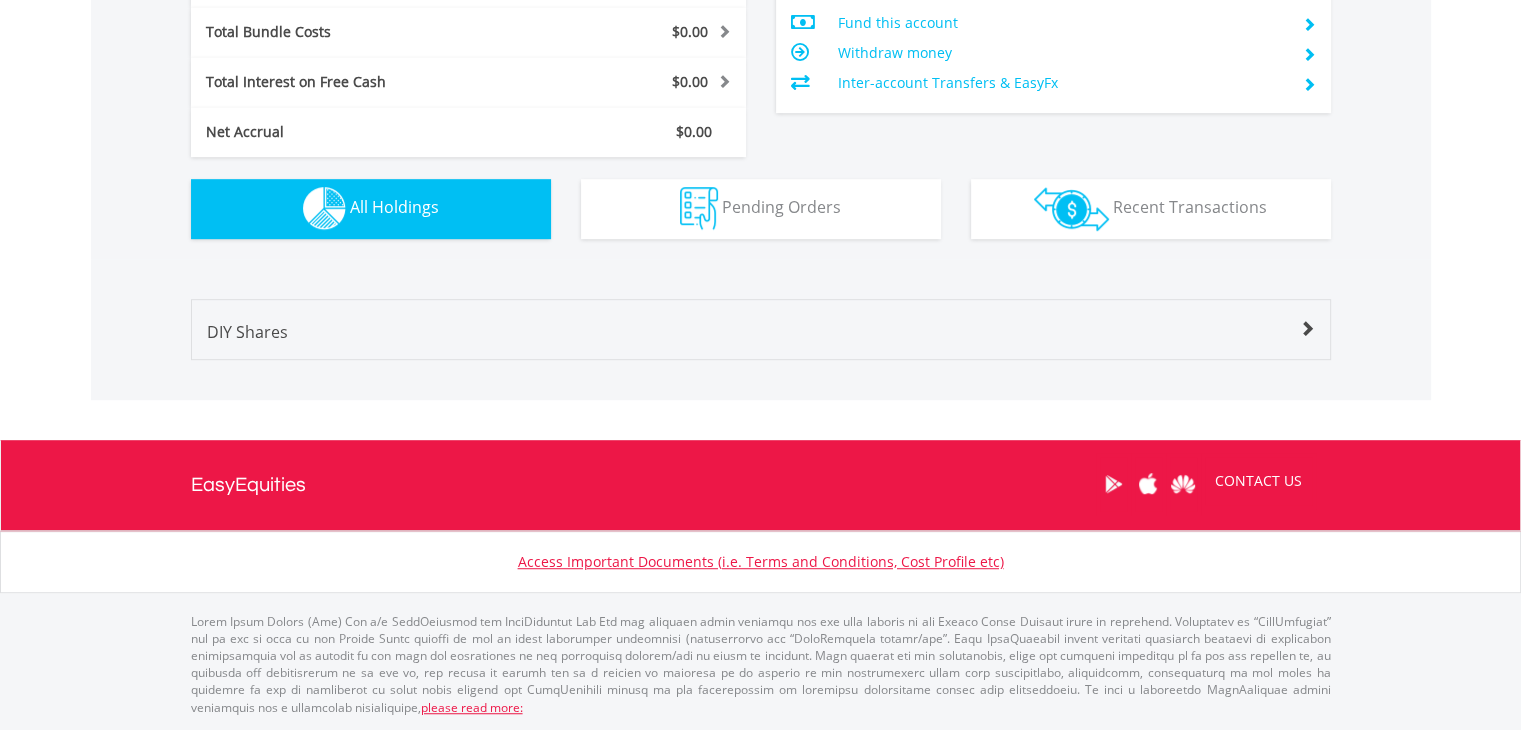 scroll, scrollTop: 1140, scrollLeft: 0, axis: vertical 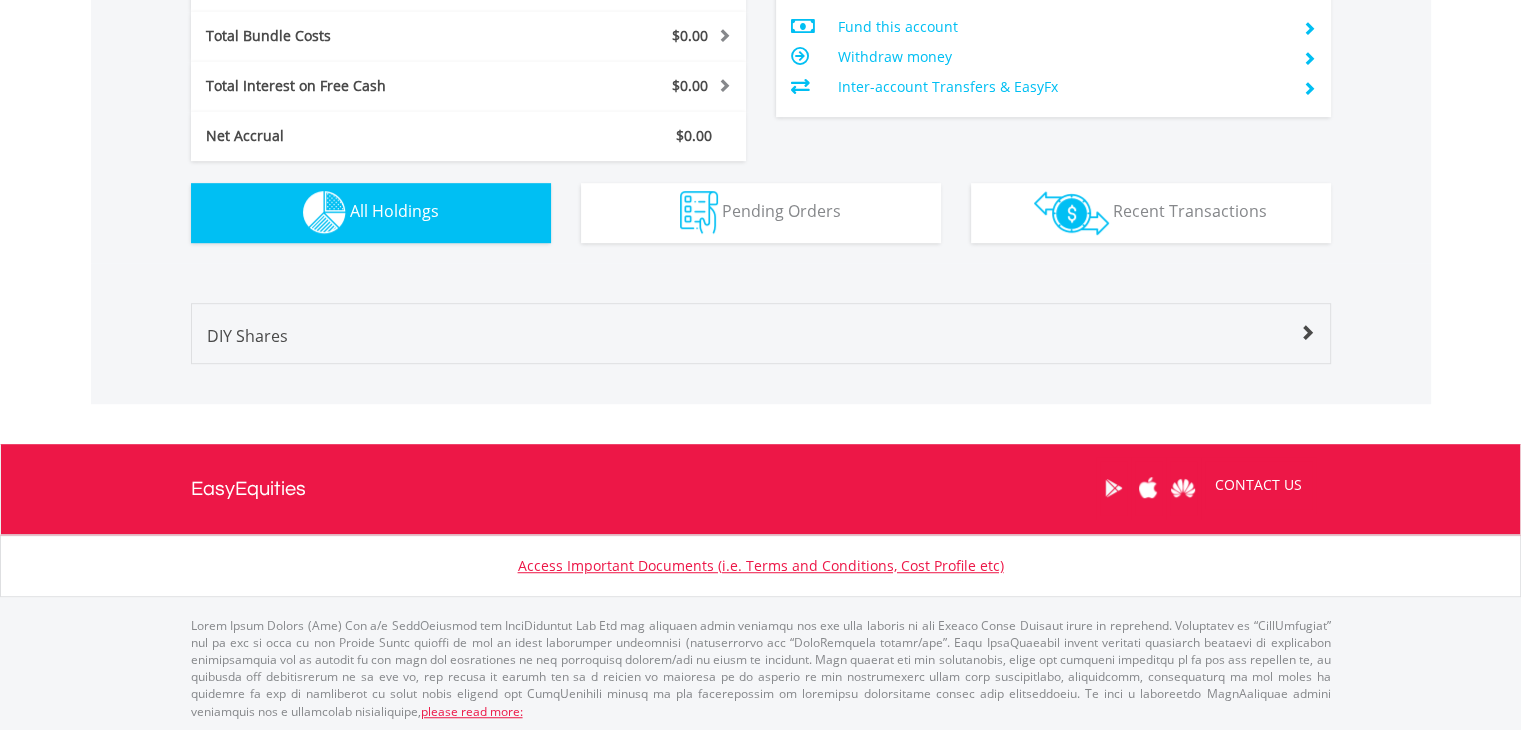 click at bounding box center (1307, 333) 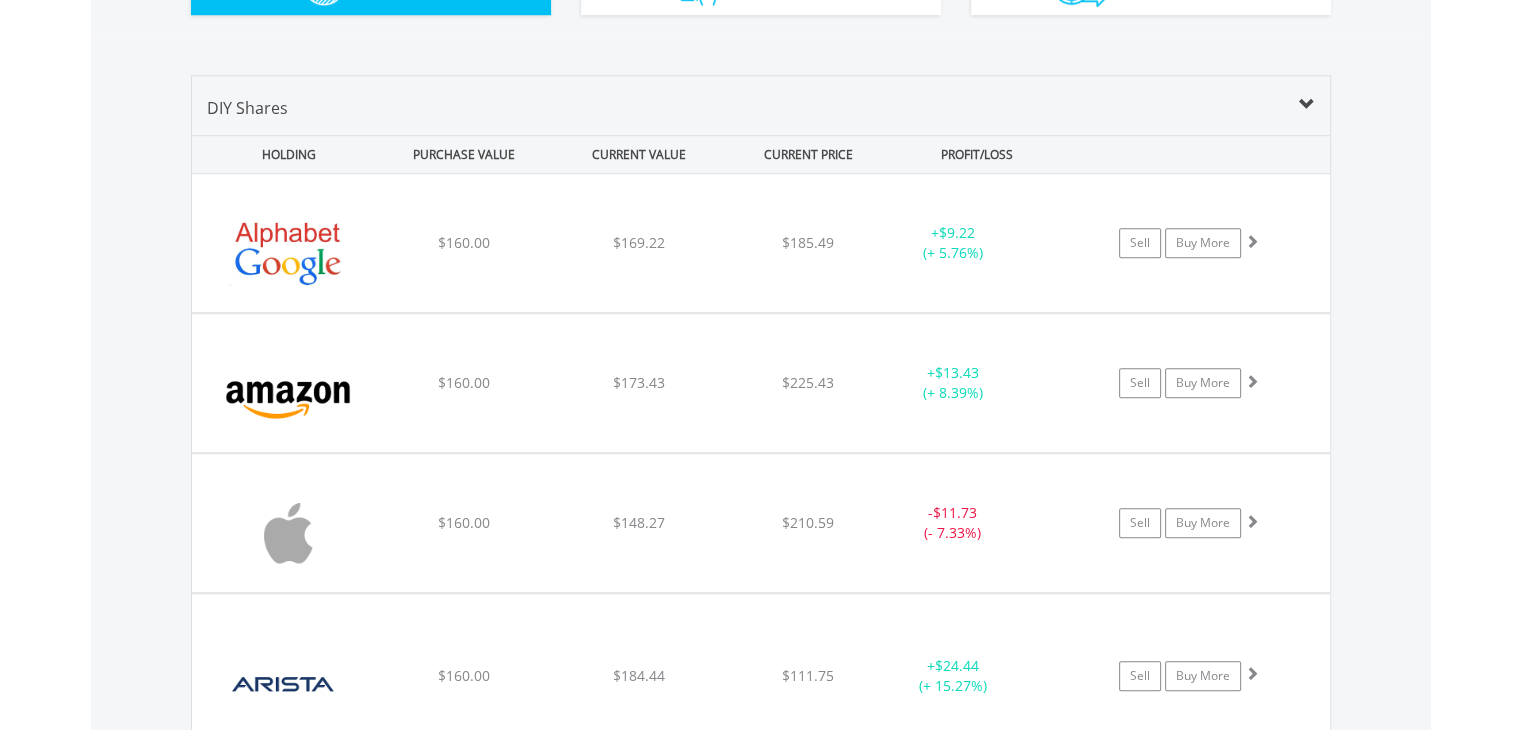 click on "Value View
Share View
DIY Shares
HOLDING
PURCHASE VALUE
CURRENT VALUE
CURRENT PRICE
PROFIT/LOSS
﻿
Alphabet Inc-Cl C
$160.00
$169.22
$185.49
+  $9.22 (+ 5.76%)
Sell
Buy More" at bounding box center (761, 1573) 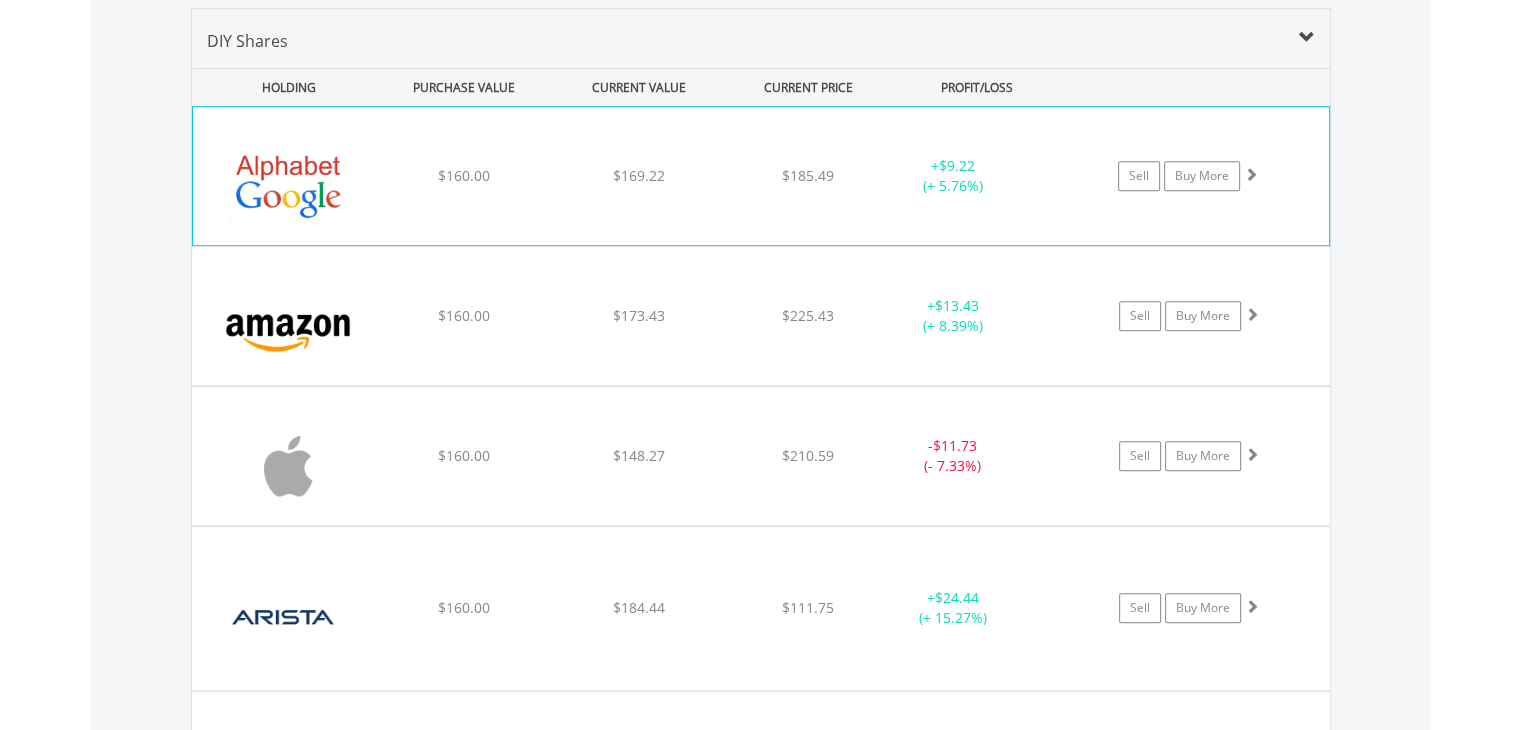 scroll, scrollTop: 1268, scrollLeft: 0, axis: vertical 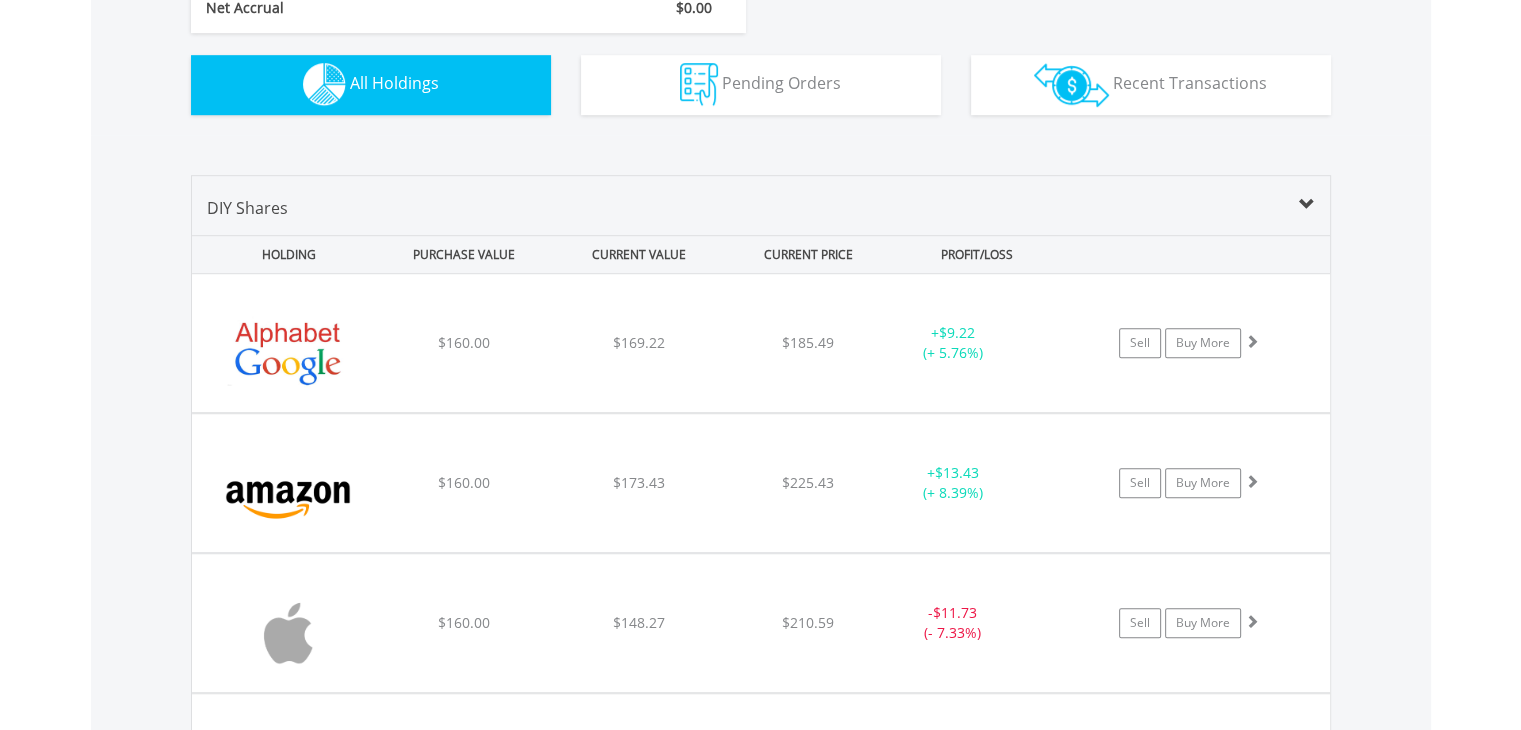 click on "Value View
Share View
DIY Shares
HOLDING
PURCHASE VALUE
CURRENT VALUE
CURRENT PRICE
PROFIT/LOSS
﻿
Alphabet Inc-Cl C
$160.00
$169.22
$185.49
+  $9.22 (+ 5.76%)
Sell
Buy More" at bounding box center [761, 1673] 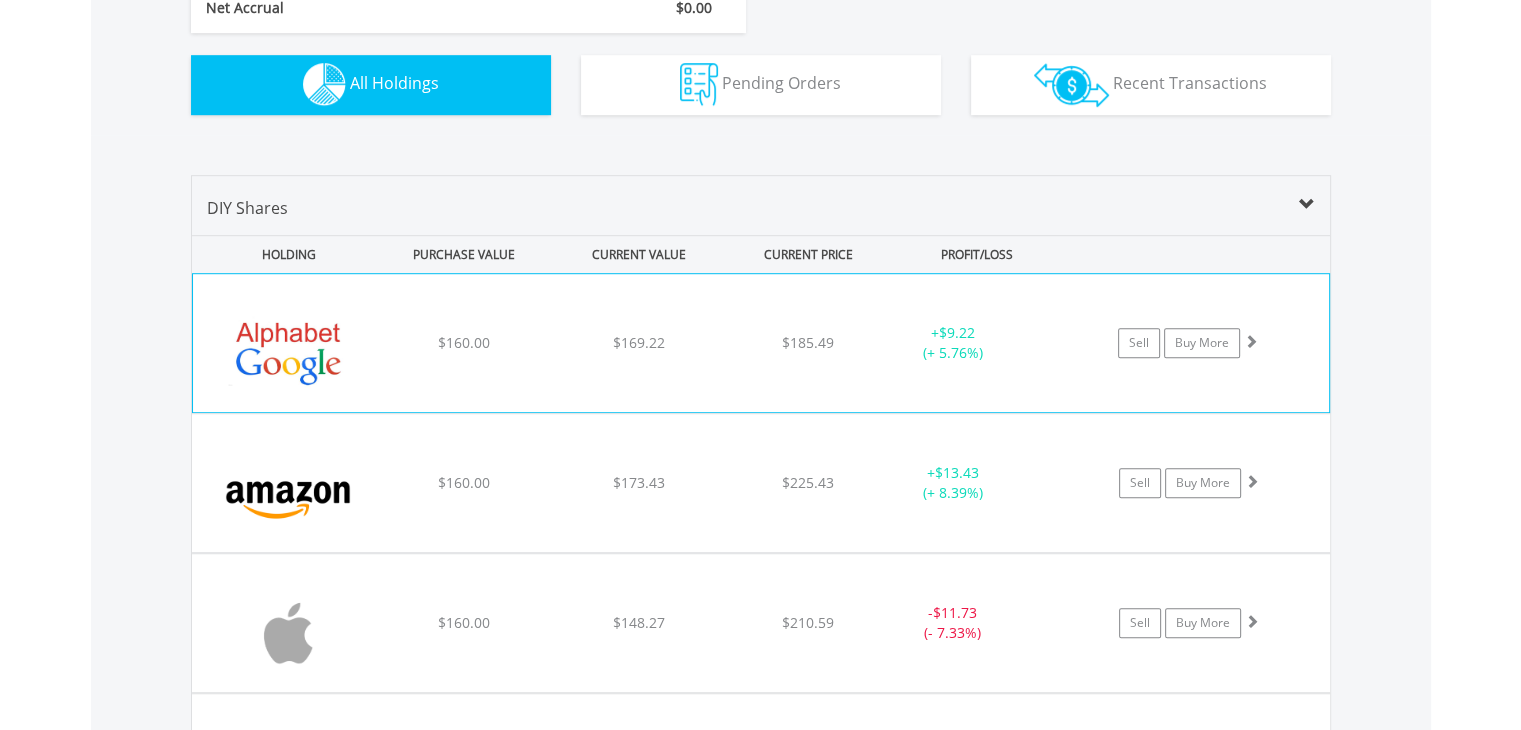 scroll, scrollTop: 1368, scrollLeft: 0, axis: vertical 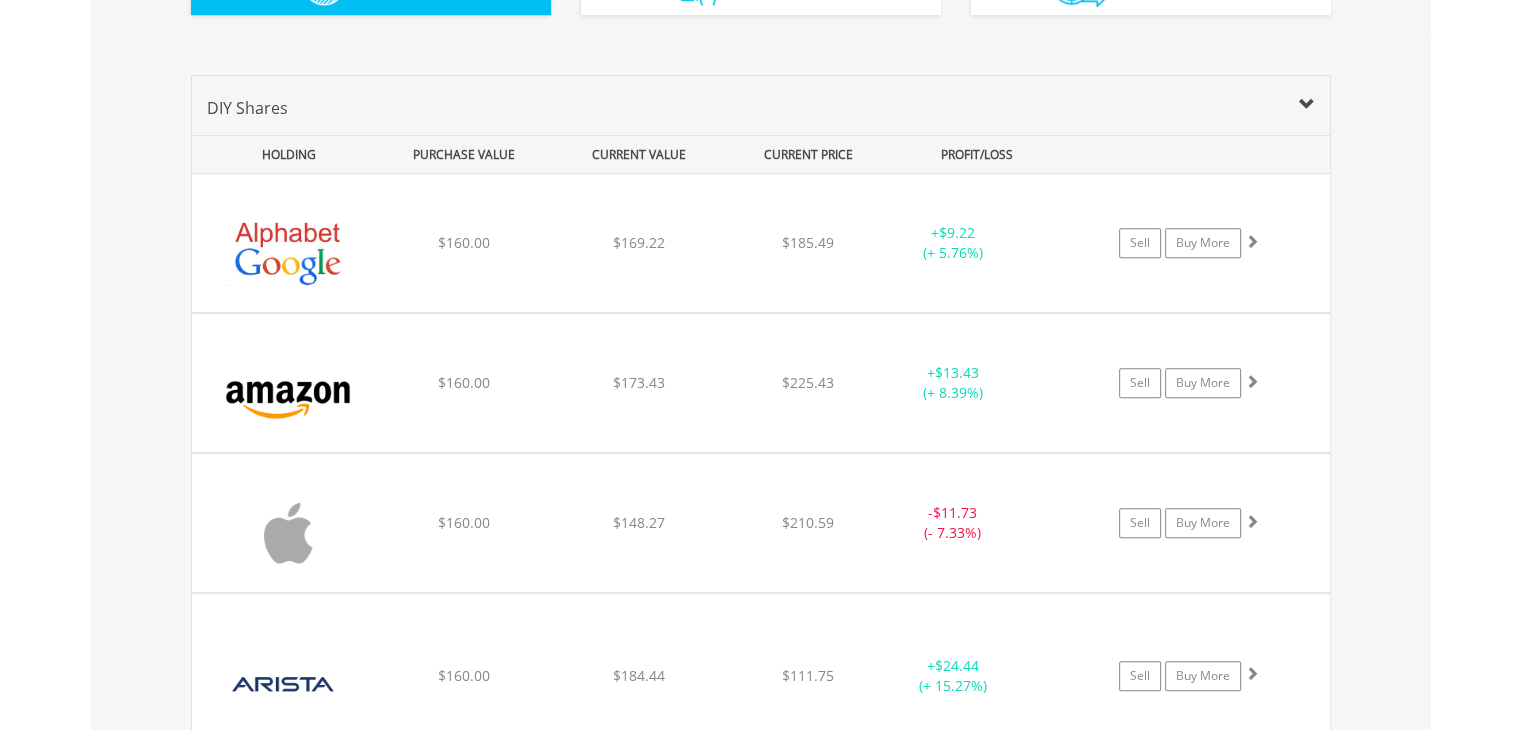 click on "Value View
Share View
DIY Shares
HOLDING
PURCHASE VALUE
CURRENT VALUE
CURRENT PRICE
PROFIT/LOSS
﻿
Alphabet Inc-Cl C
$160.00
$169.22
$185.49
+  $9.22 (+ 5.76%)
Sell
Buy More" at bounding box center (761, 1573) 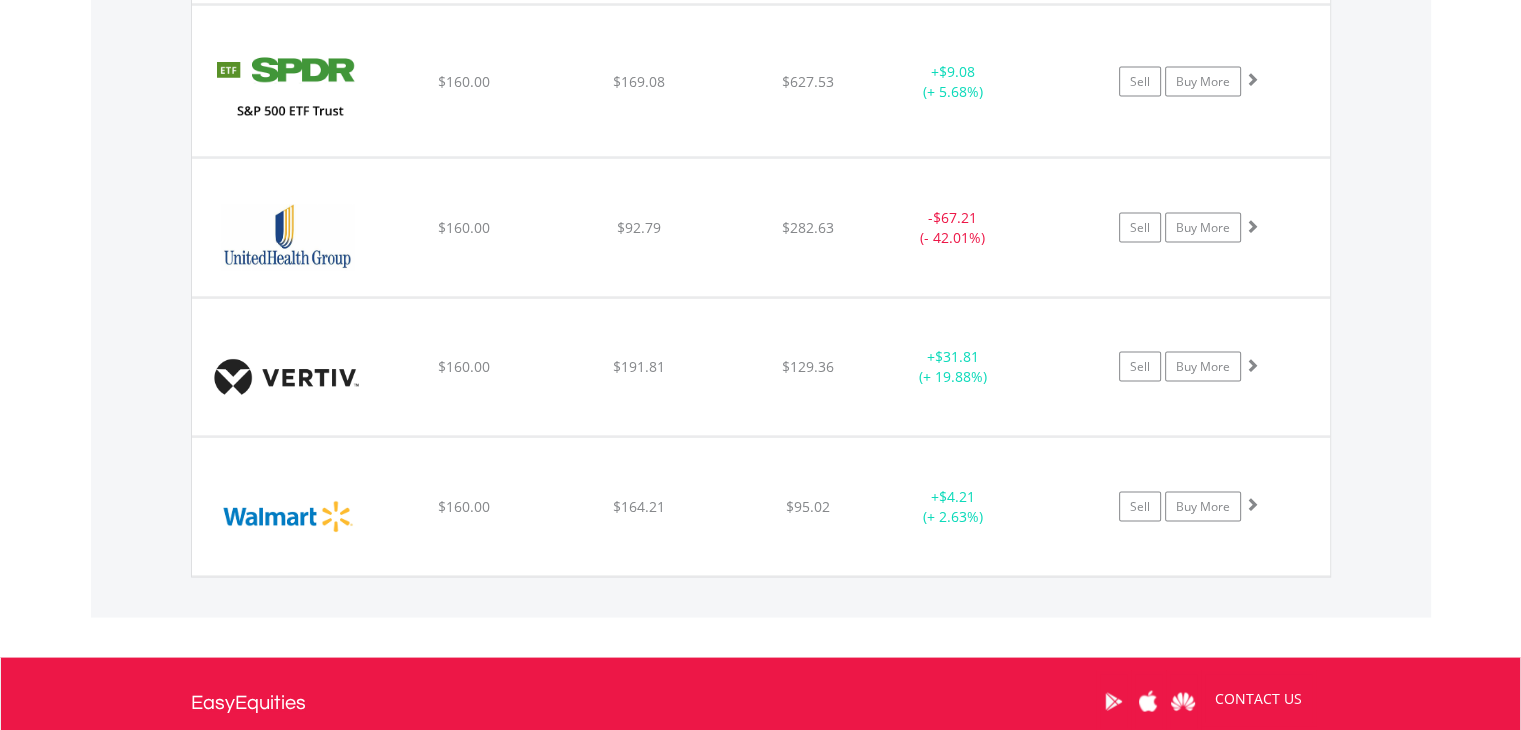 scroll, scrollTop: 3768, scrollLeft: 0, axis: vertical 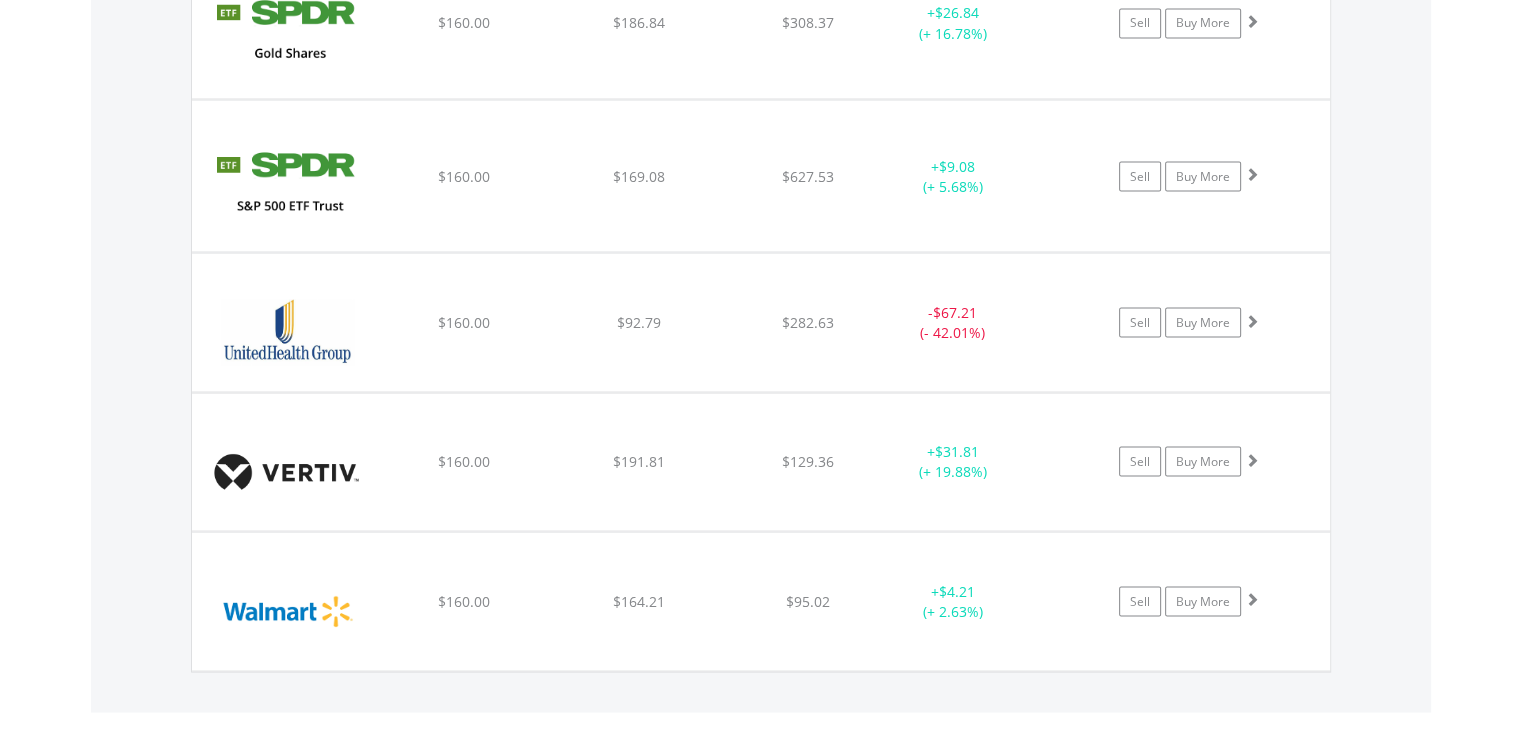 click on "Value View
Share View
DIY Shares
HOLDING
PURCHASE VALUE
CURRENT VALUE
CURRENT PRICE
PROFIT/LOSS
﻿
Alphabet Inc-Cl C
$160.00
$169.22
$185.49
+  $9.22 (+ 5.76%)
Sell
Buy More" at bounding box center (761, -827) 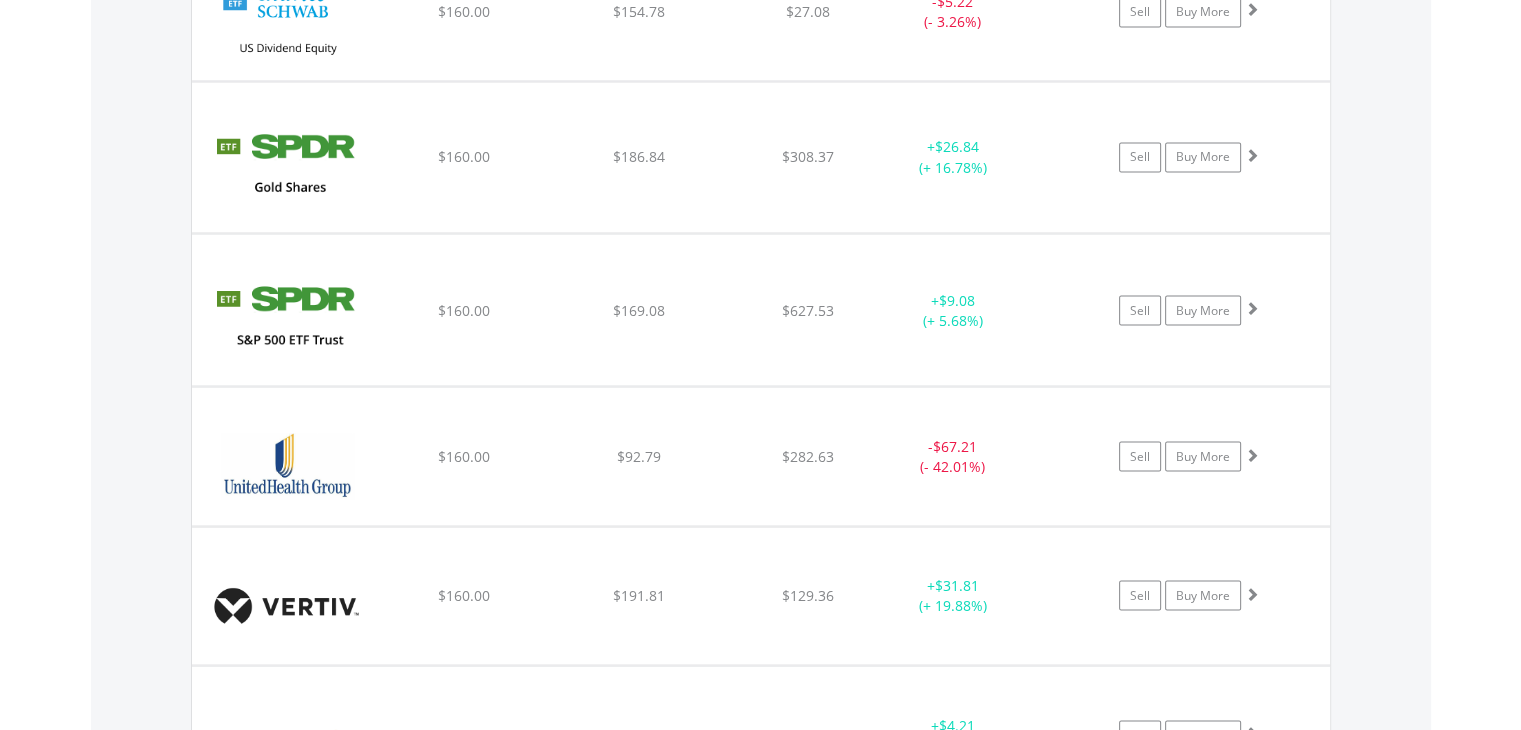 scroll, scrollTop: 3668, scrollLeft: 0, axis: vertical 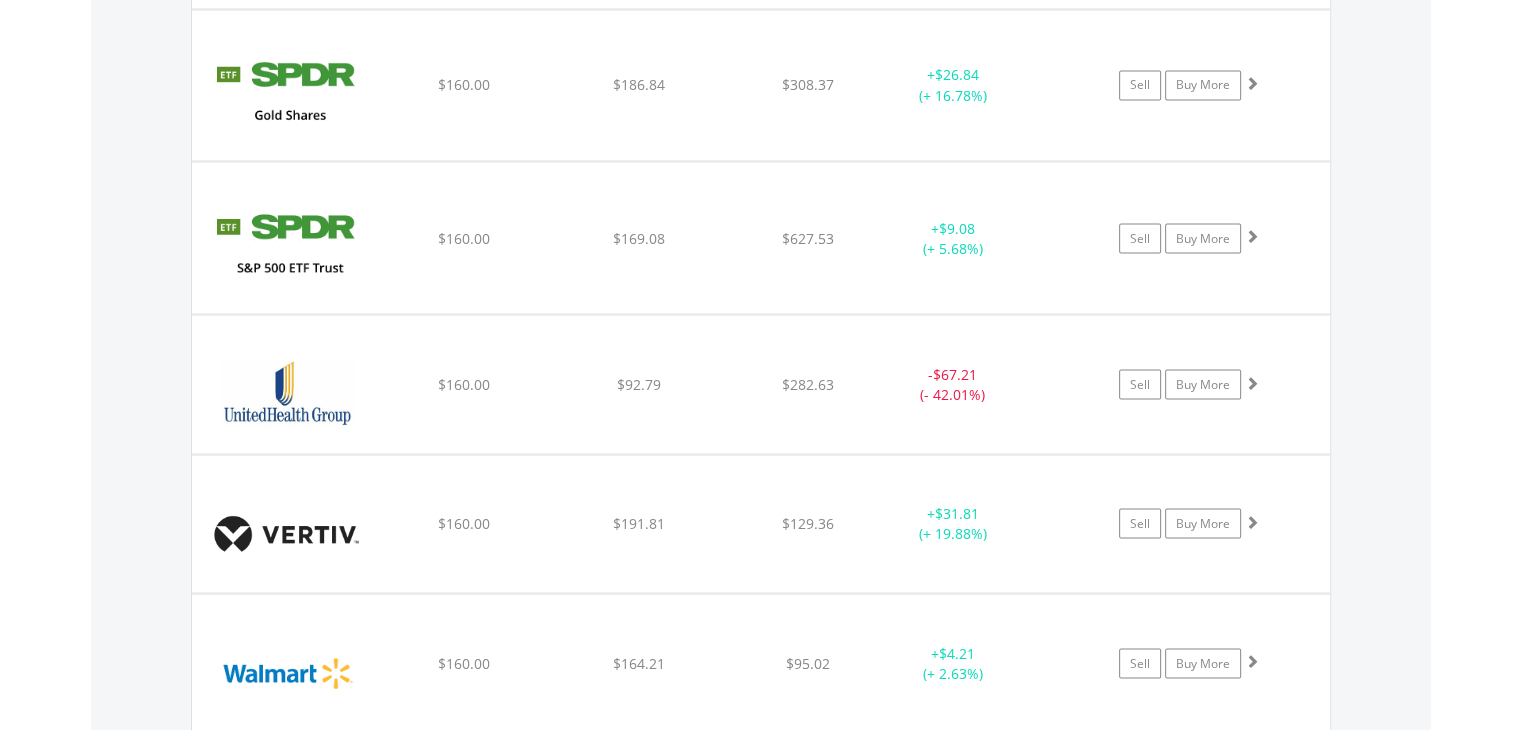 click on "Value View
Share View
DIY Shares
HOLDING
PURCHASE VALUE
CURRENT VALUE
CURRENT PRICE
PROFIT/LOSS
﻿
Alphabet Inc-Cl C
$160.00
$169.22
$185.49
+  $9.22 (+ 5.76%)
Sell
Buy More" at bounding box center [761, -765] 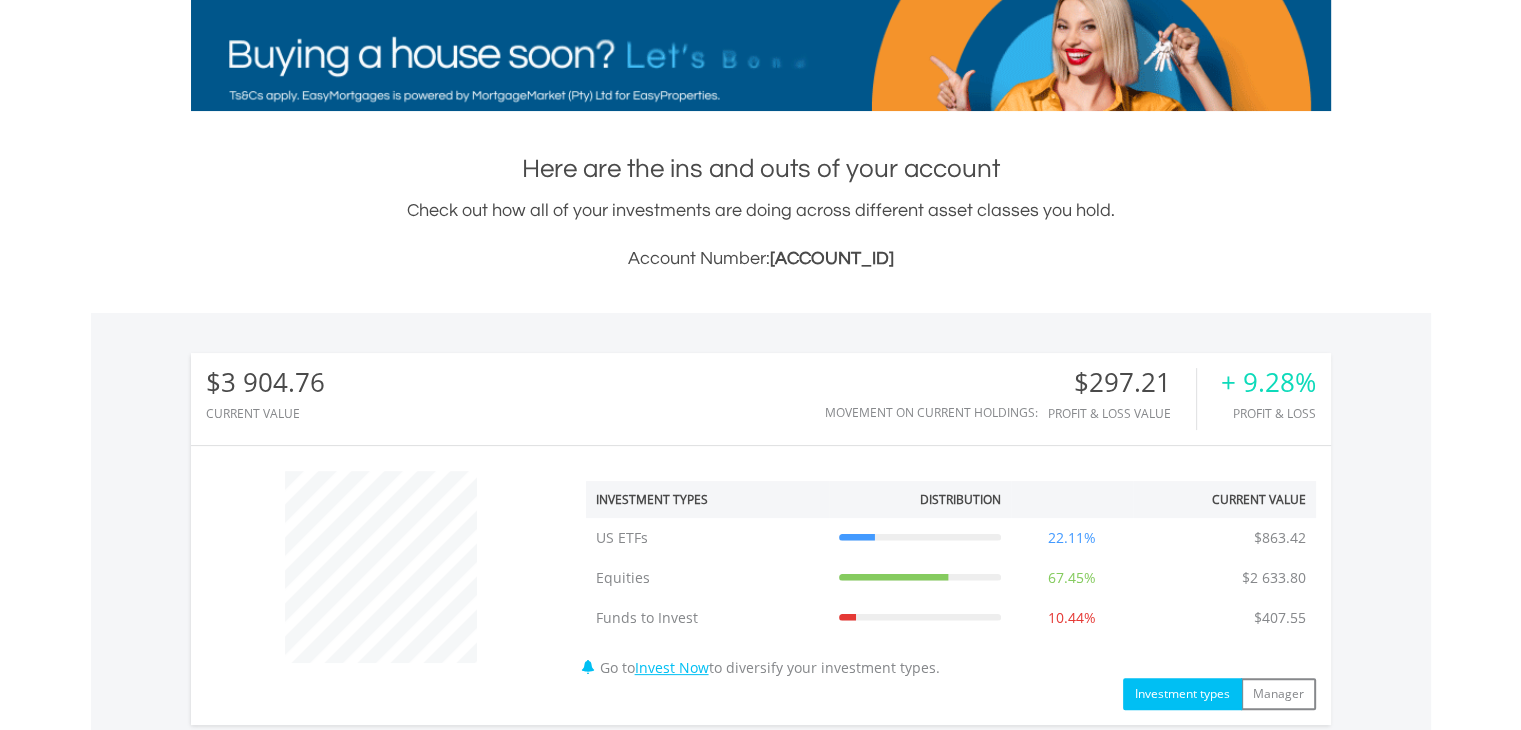 scroll, scrollTop: 906, scrollLeft: 0, axis: vertical 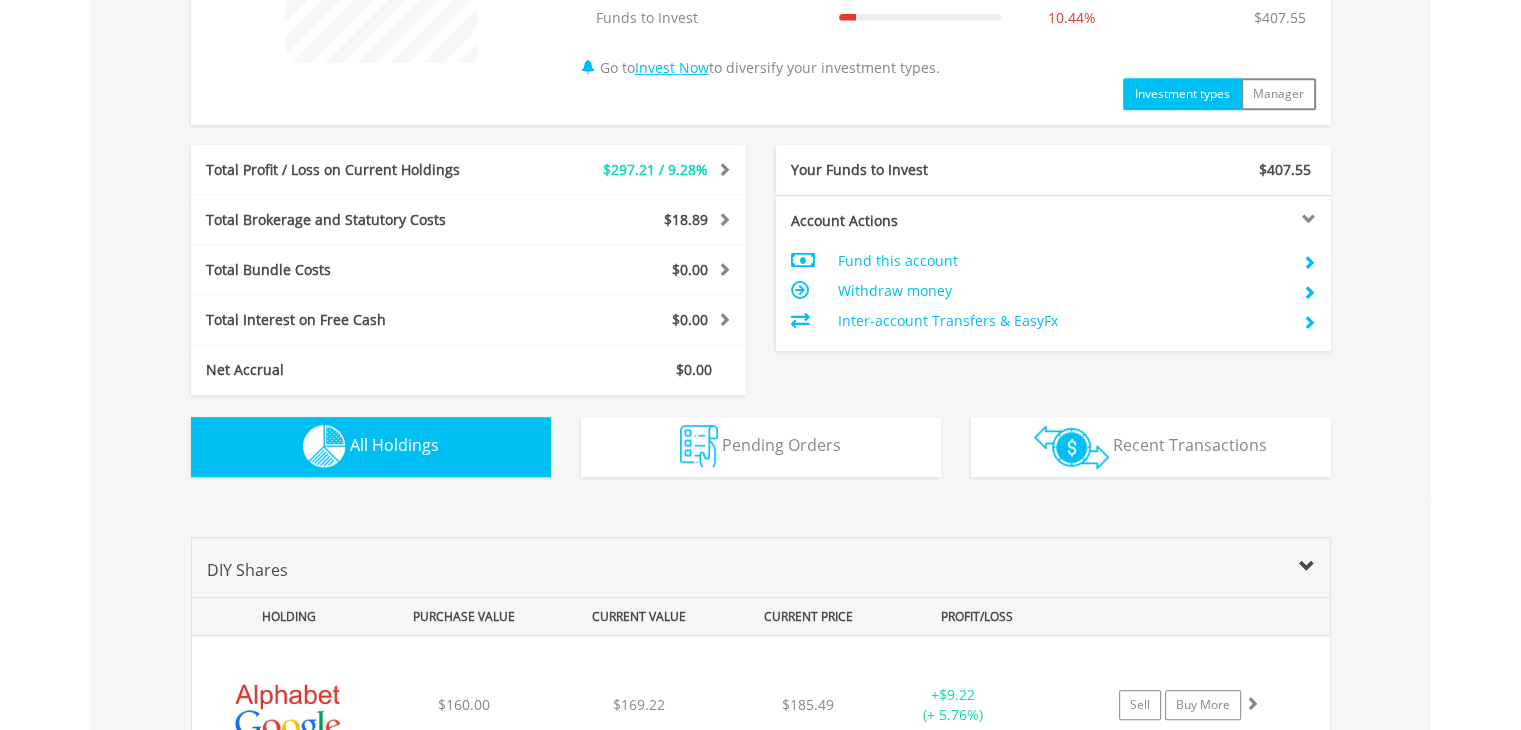 click on "Account Actions
Fund this account
Withdraw money
Inter-account Transfers & EasyFx" at bounding box center [1053, 273] 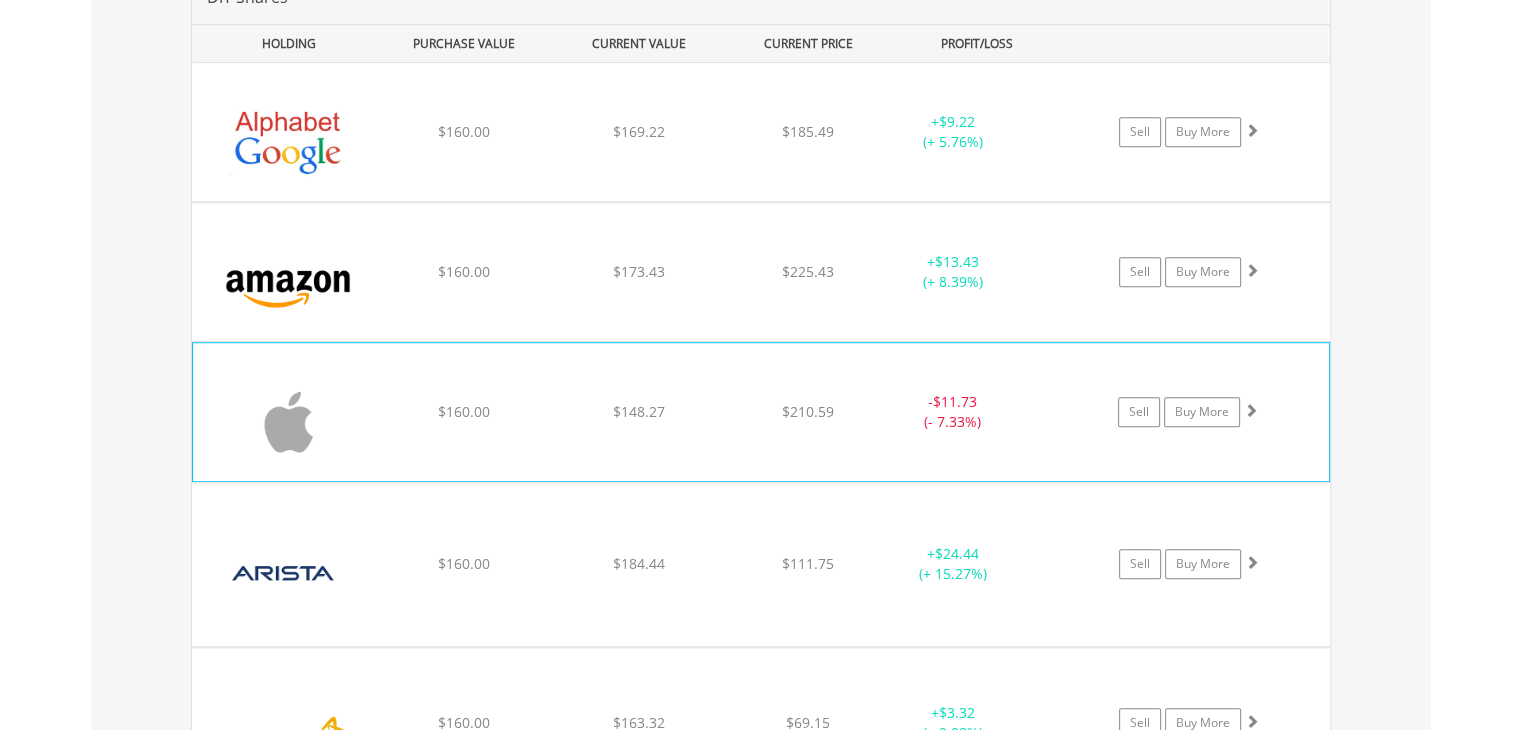 scroll, scrollTop: 1706, scrollLeft: 0, axis: vertical 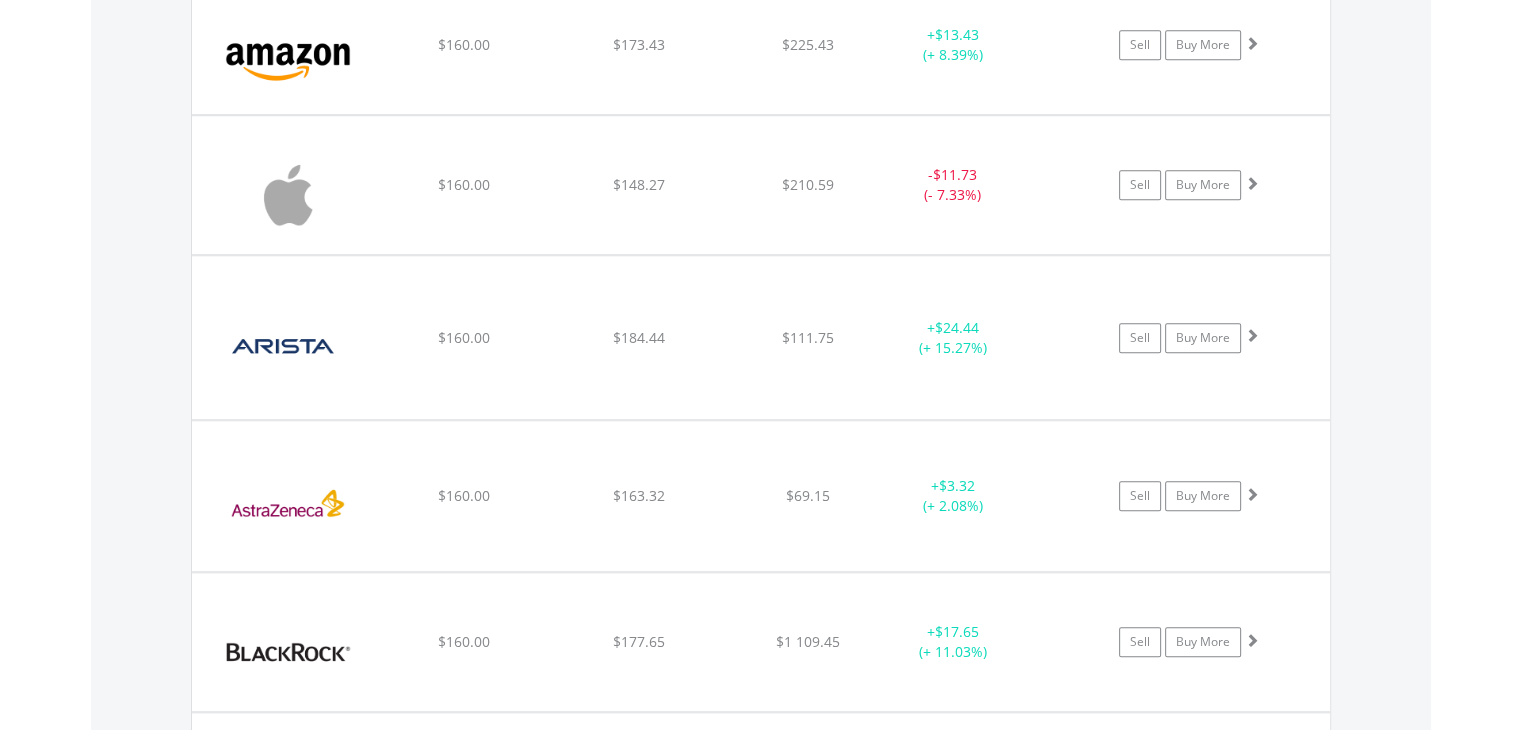 click on "Value View
Share View
DIY Shares
HOLDING
PURCHASE VALUE
CURRENT VALUE
CURRENT PRICE
PROFIT/LOSS
﻿
Alphabet Inc-Cl C
$160.00
$169.22
$185.49
+  $9.22 (+ 5.76%)
Sell
Buy More" at bounding box center [761, 1235] 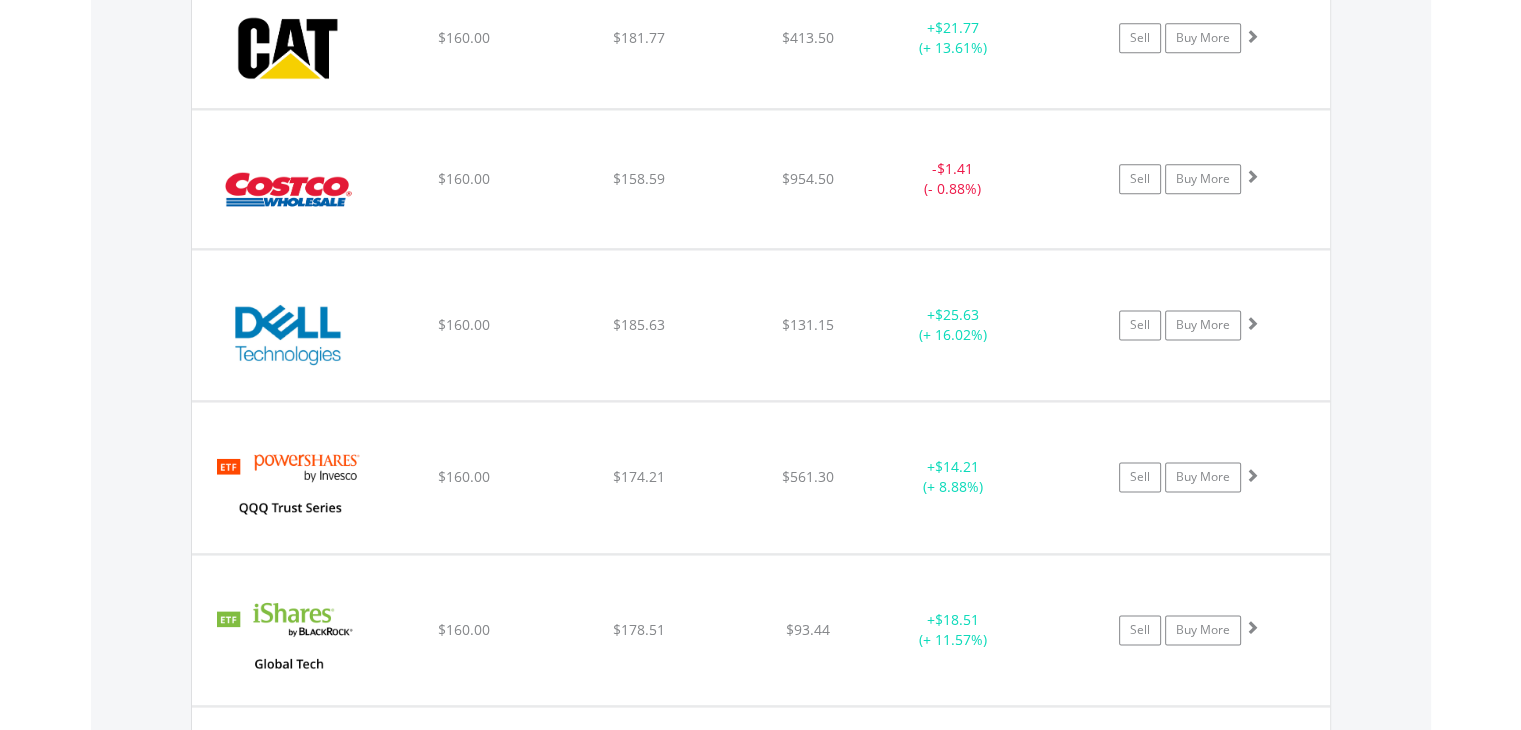 scroll, scrollTop: 2606, scrollLeft: 0, axis: vertical 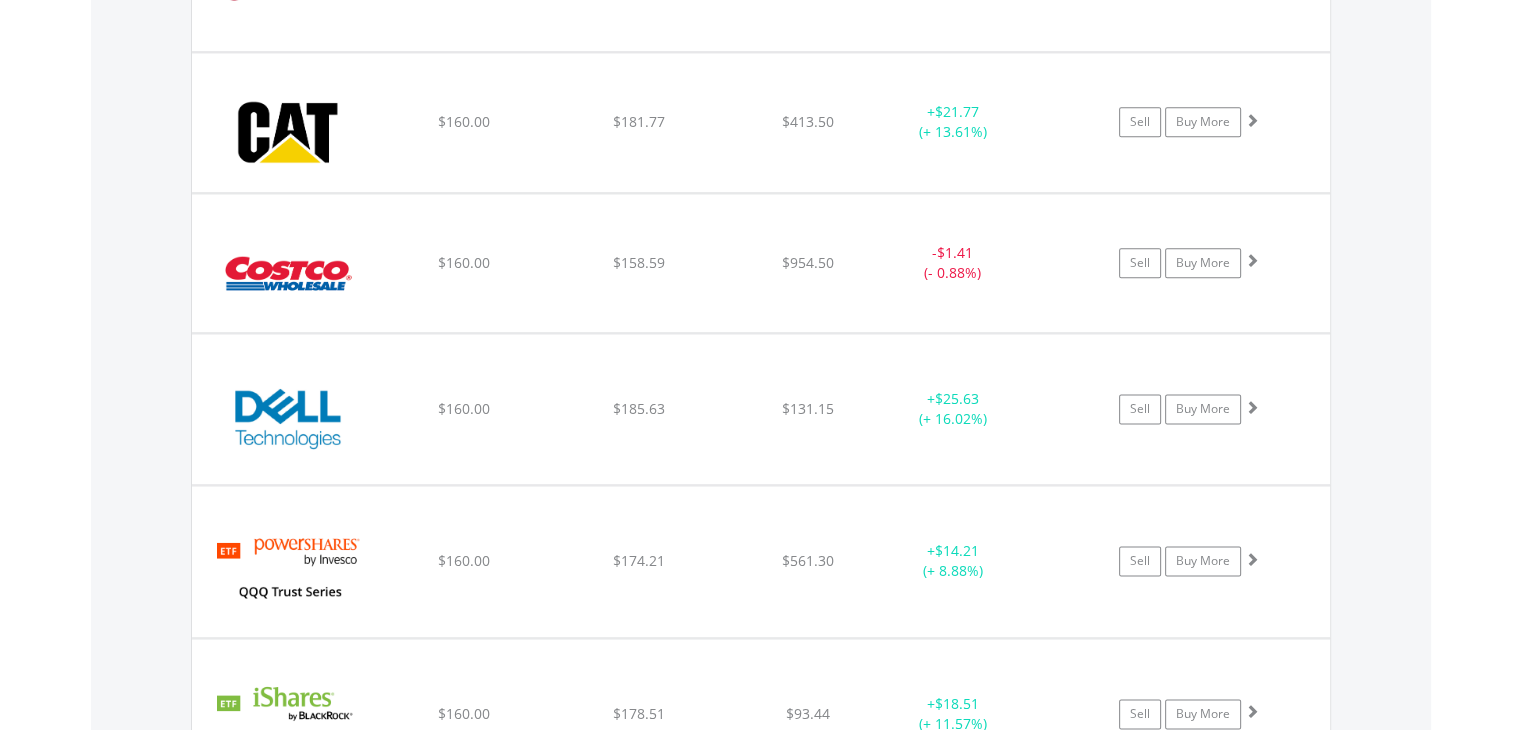 click on "Value View
Share View
DIY Shares
HOLDING
PURCHASE VALUE
CURRENT VALUE
CURRENT PRICE
PROFIT/LOSS
﻿
Alphabet Inc-Cl C
$160.00
$169.22
$185.49
+  $9.22 (+ 5.76%)
Sell
Buy More" at bounding box center [761, 435] 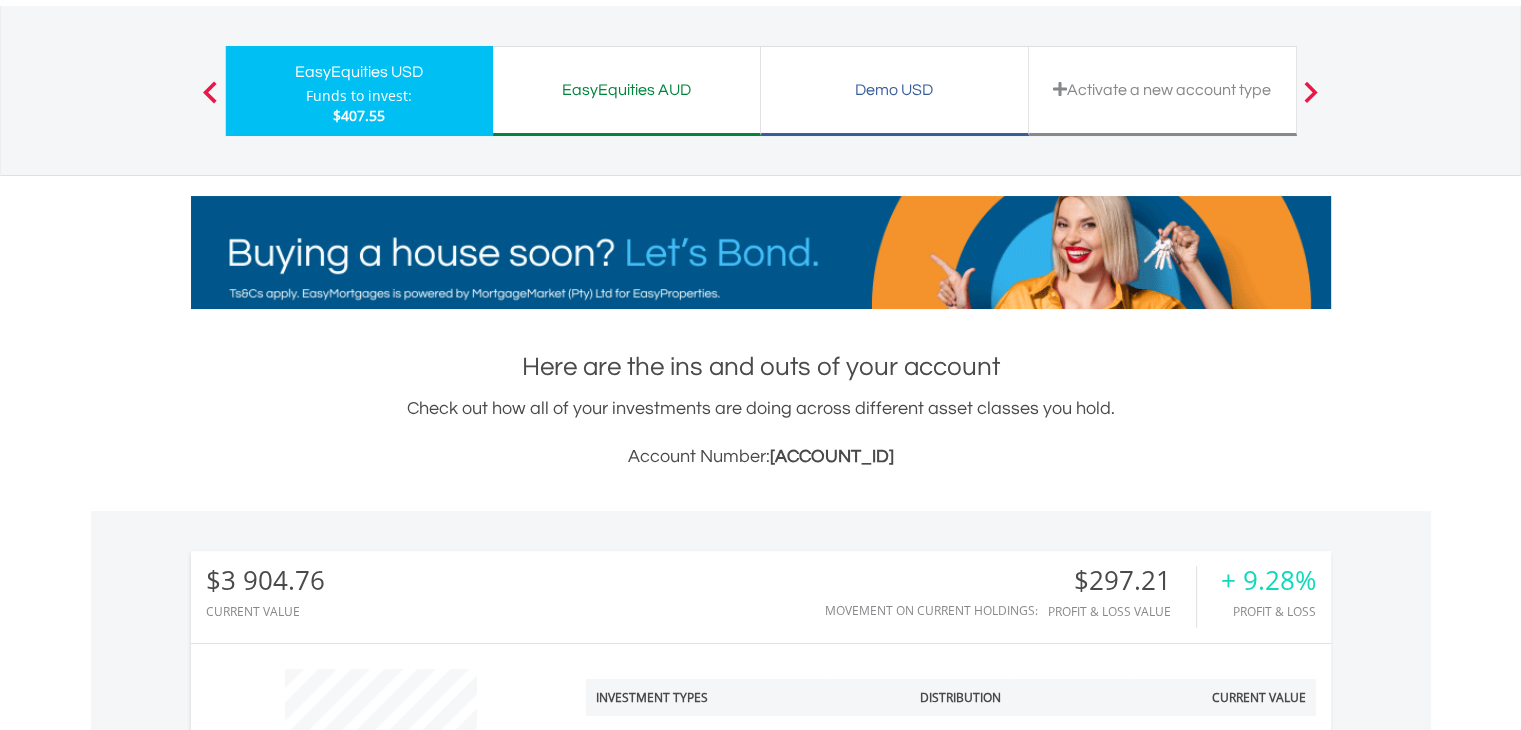 scroll, scrollTop: 0, scrollLeft: 0, axis: both 